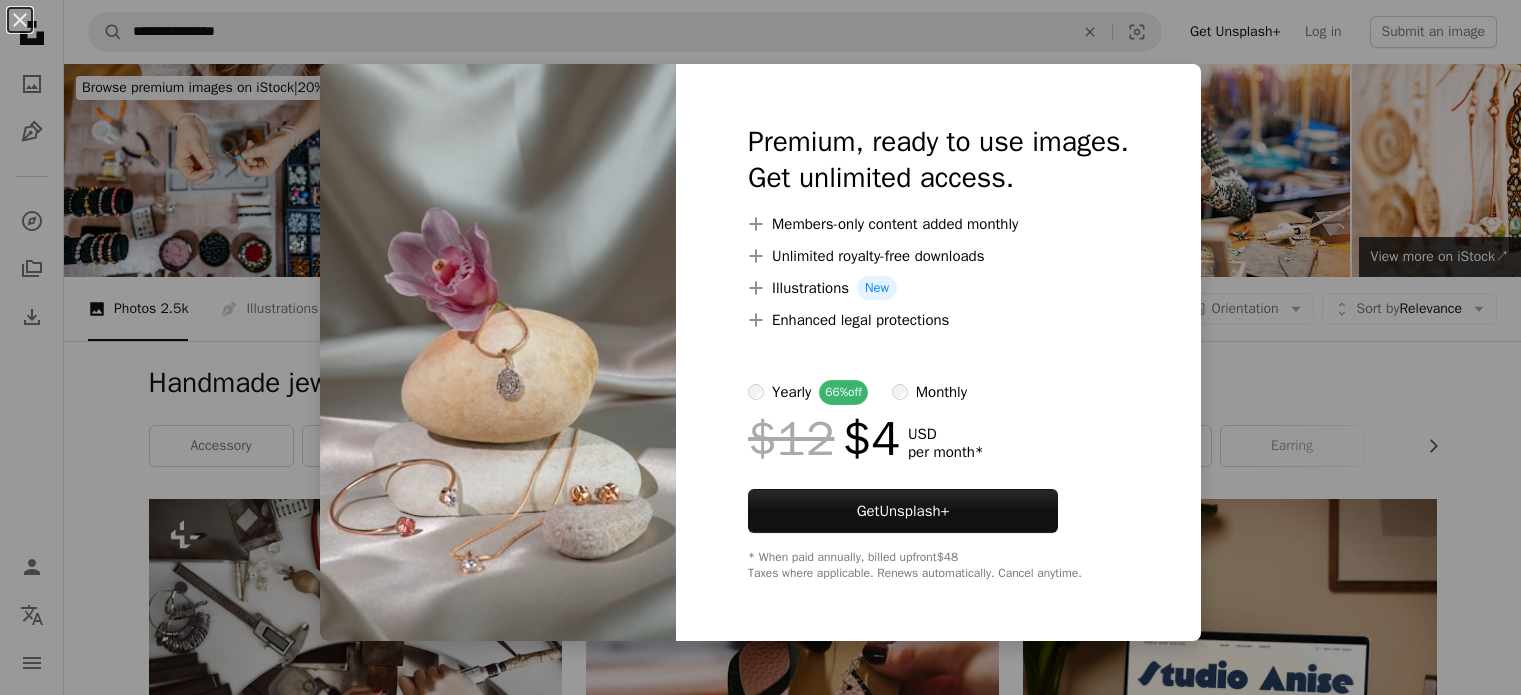 scroll, scrollTop: 4796, scrollLeft: 0, axis: vertical 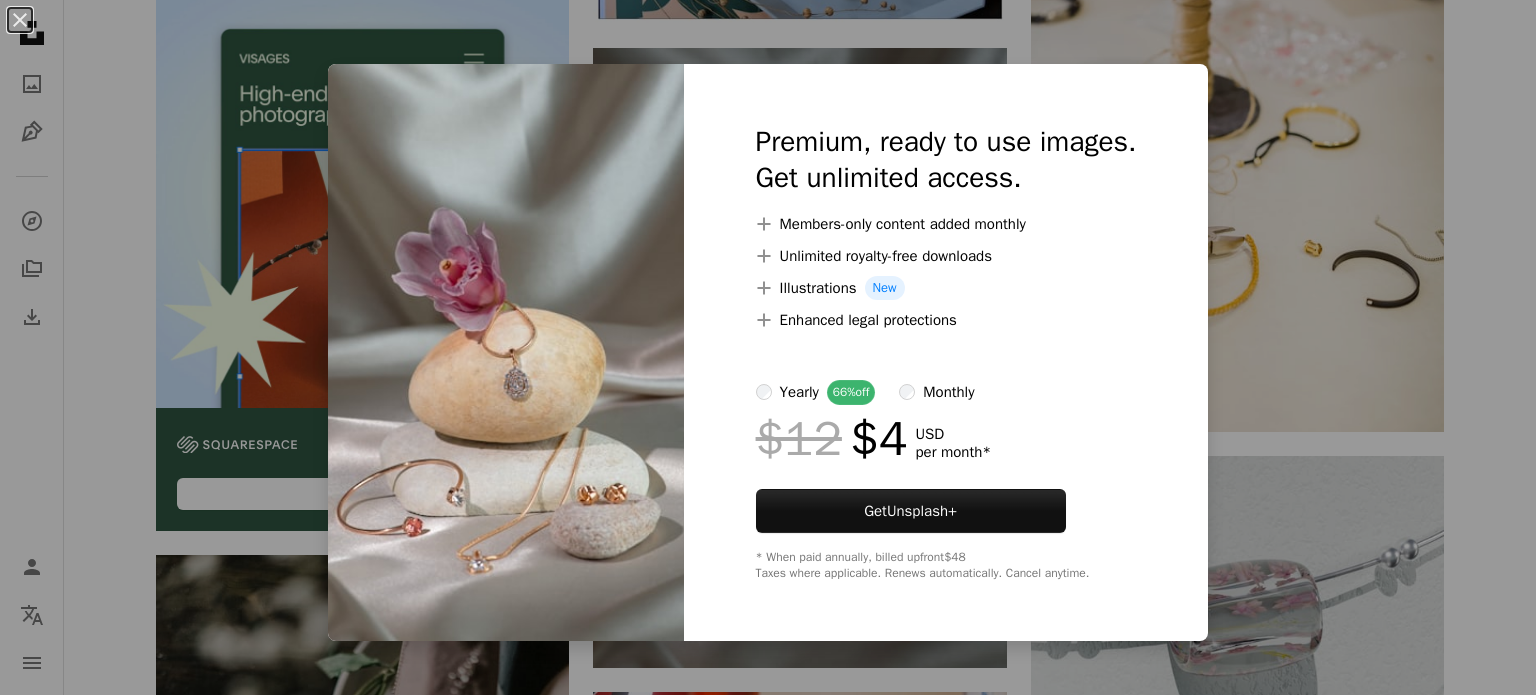 click on "An X shape Premium, ready to use images. Get unlimited access. A plus sign Members-only content added monthly A plus sign Unlimited royalty-free downloads A plus sign Illustrations  New A plus sign Enhanced legal protections yearly 66%  off monthly $12   $4 USD per month * Get  Unsplash+ * When paid annually, billed upfront  $48 Taxes where applicable. Renews automatically. Cancel anytime." at bounding box center (768, 347) 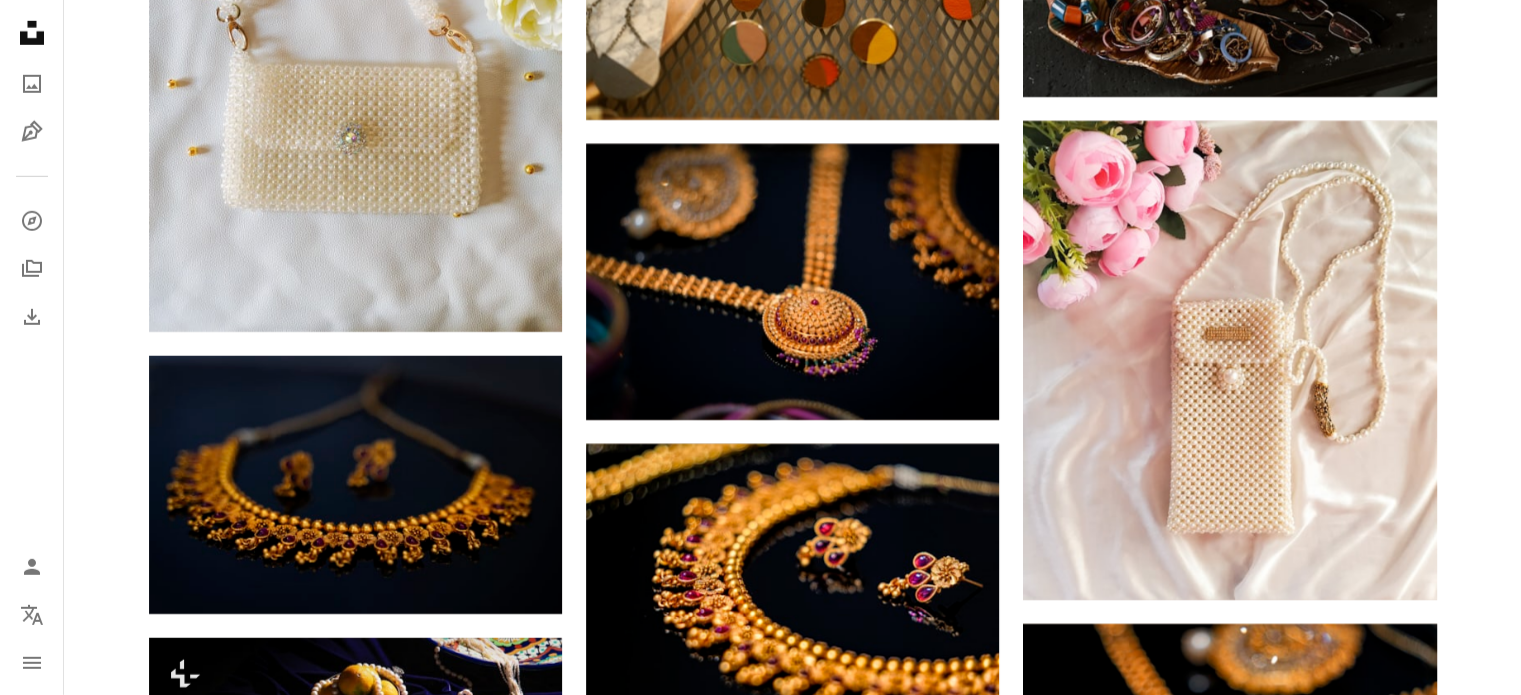 scroll, scrollTop: 6208, scrollLeft: 0, axis: vertical 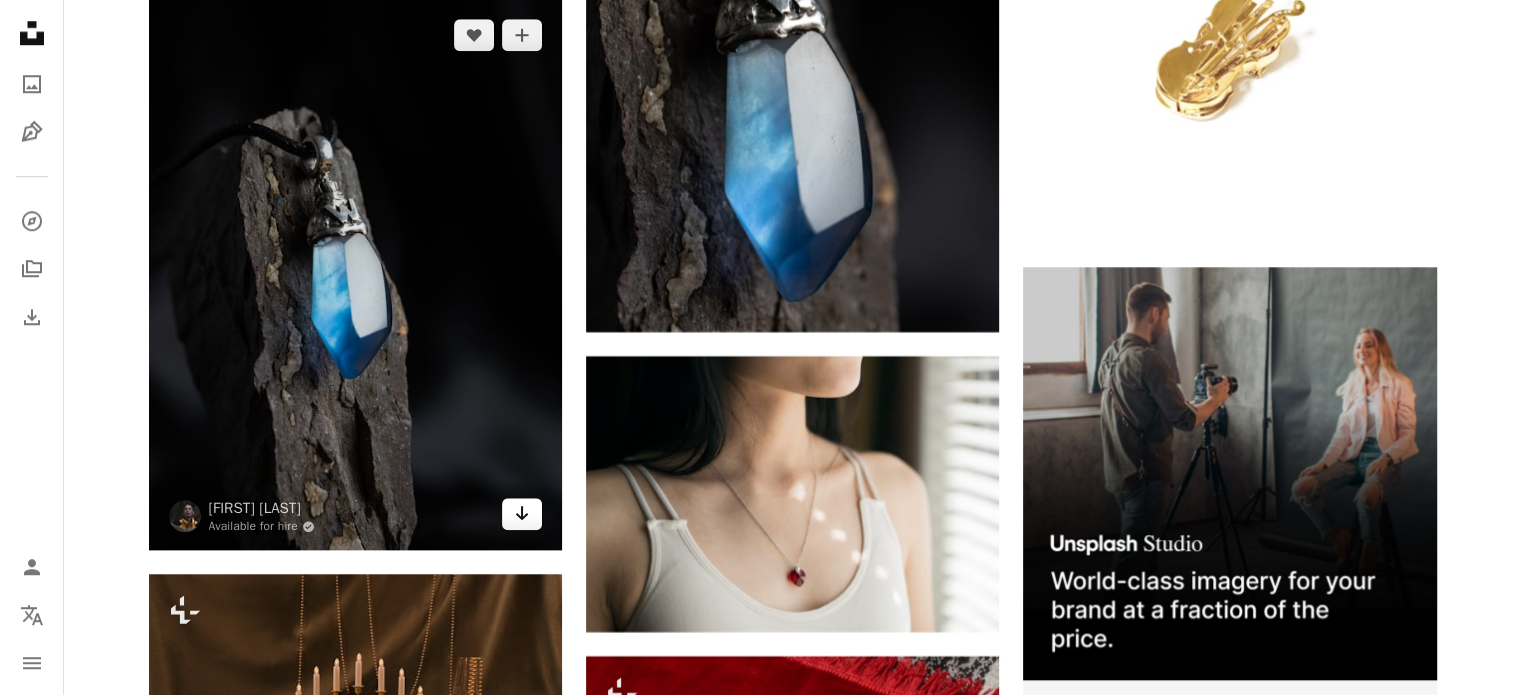 click 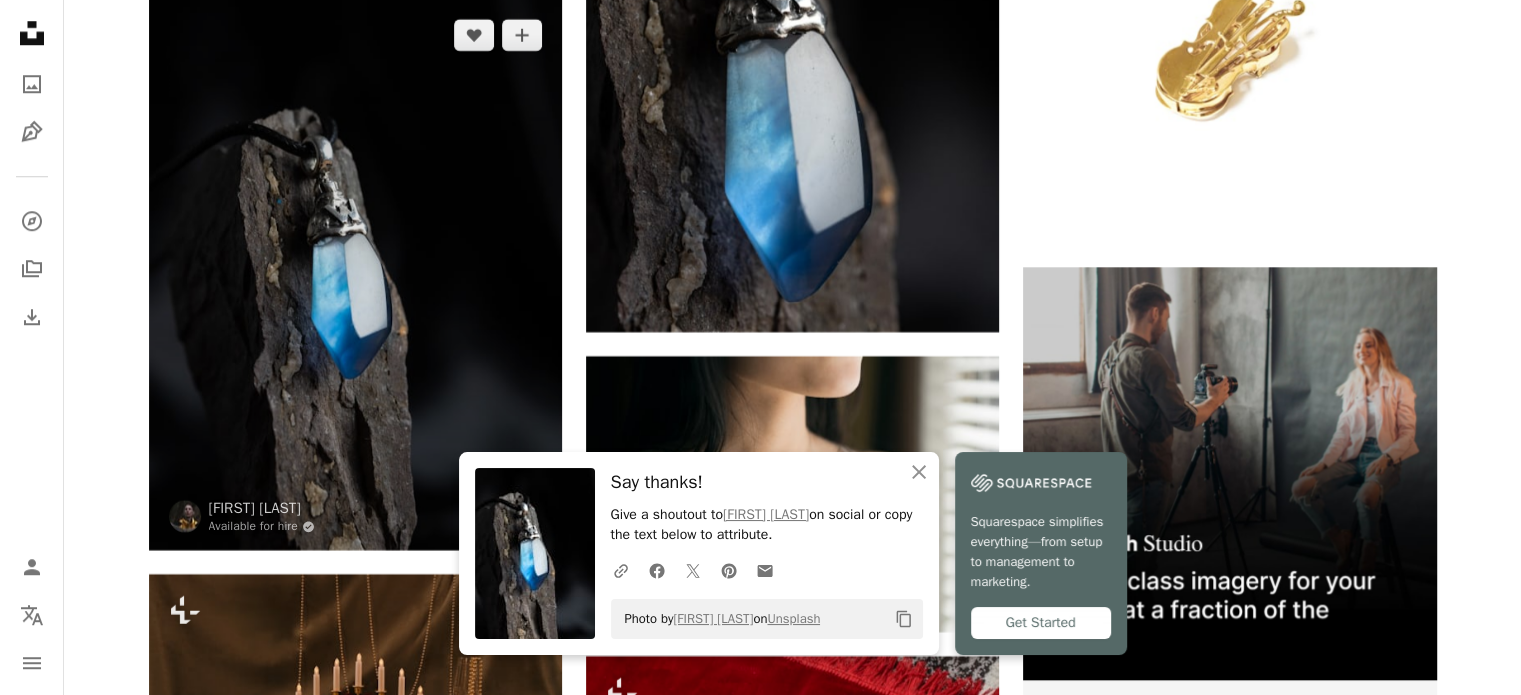 scroll, scrollTop: 8760, scrollLeft: 0, axis: vertical 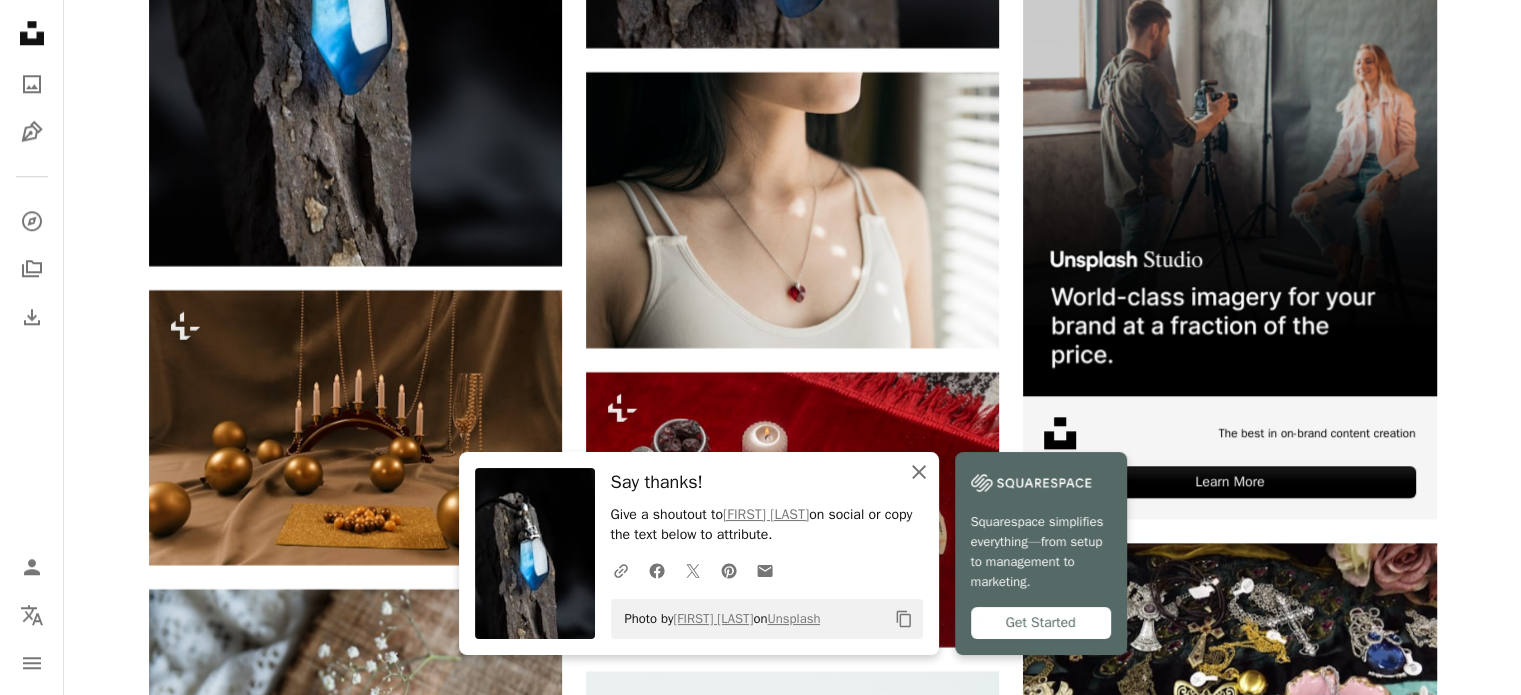 click on "An X shape" 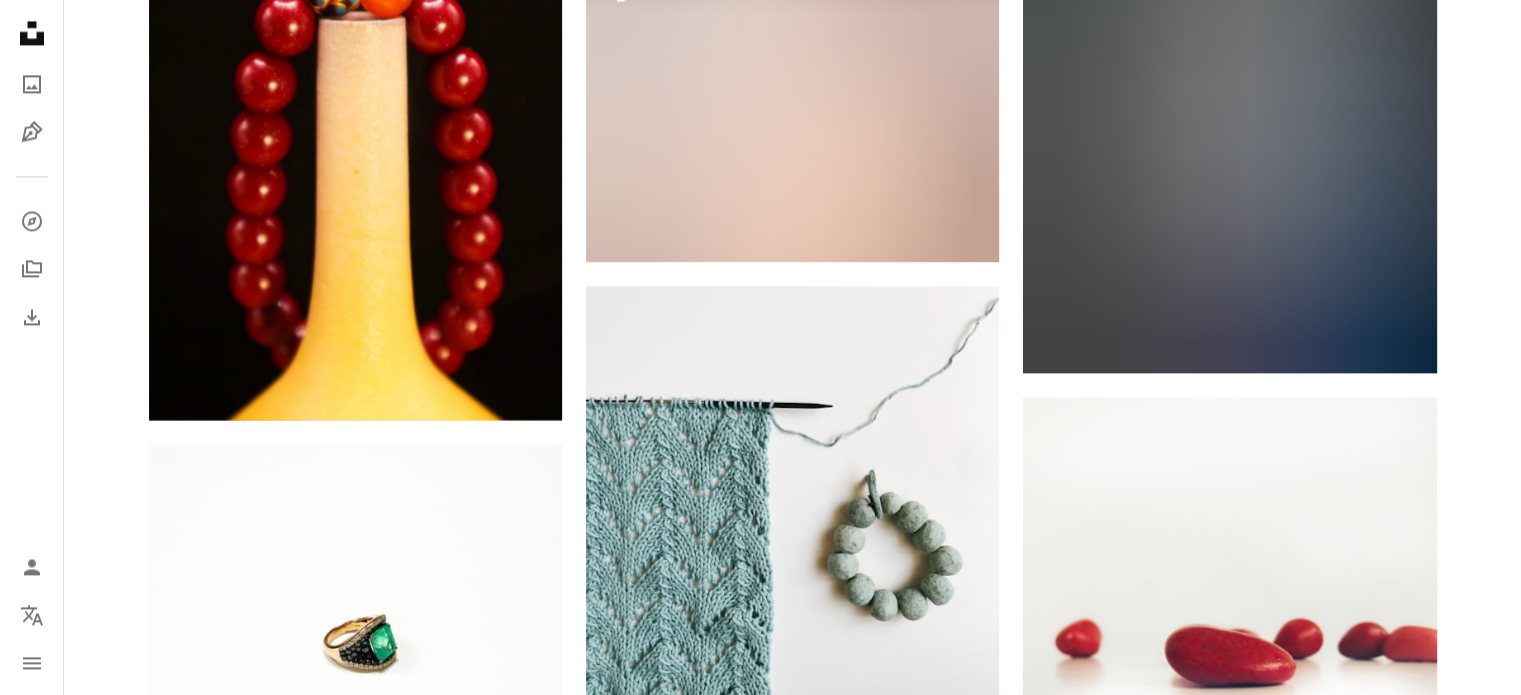 scroll, scrollTop: 10879, scrollLeft: 0, axis: vertical 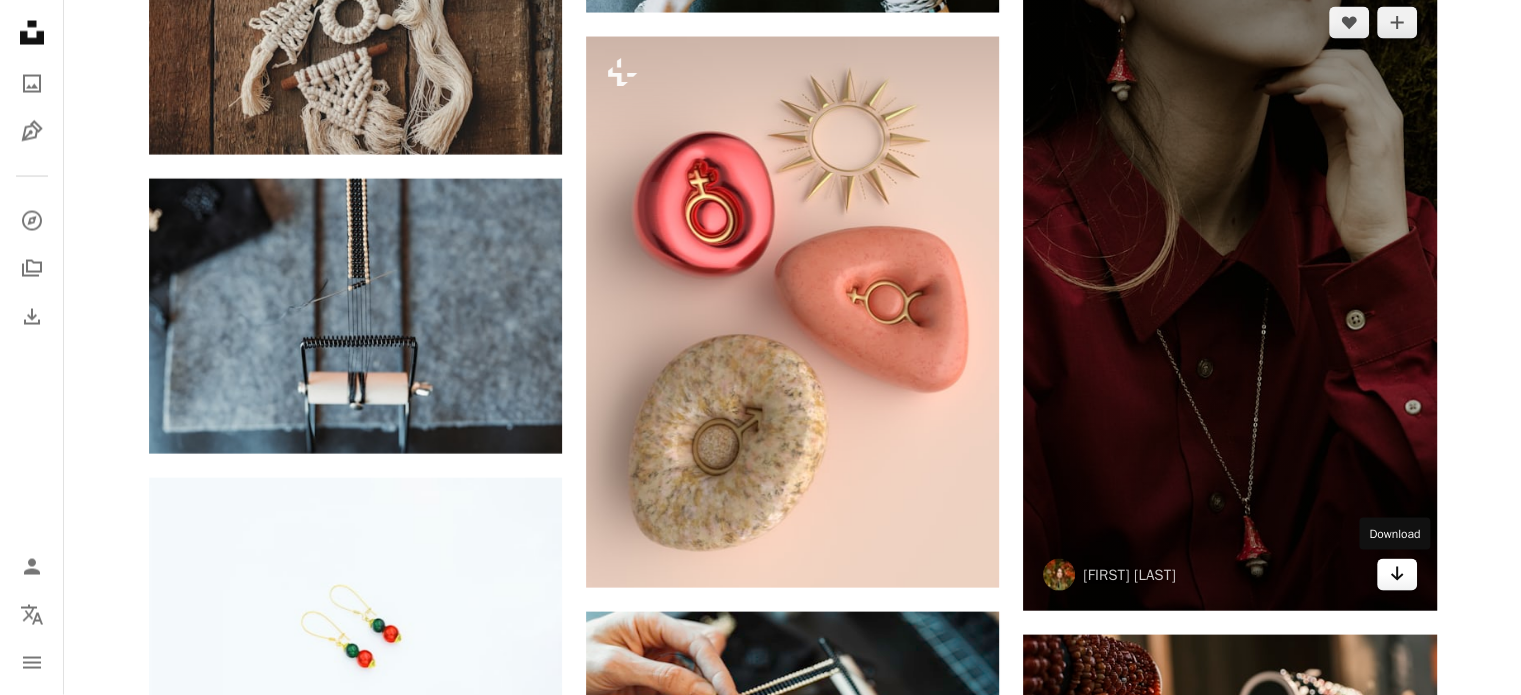click on "Arrow pointing down" 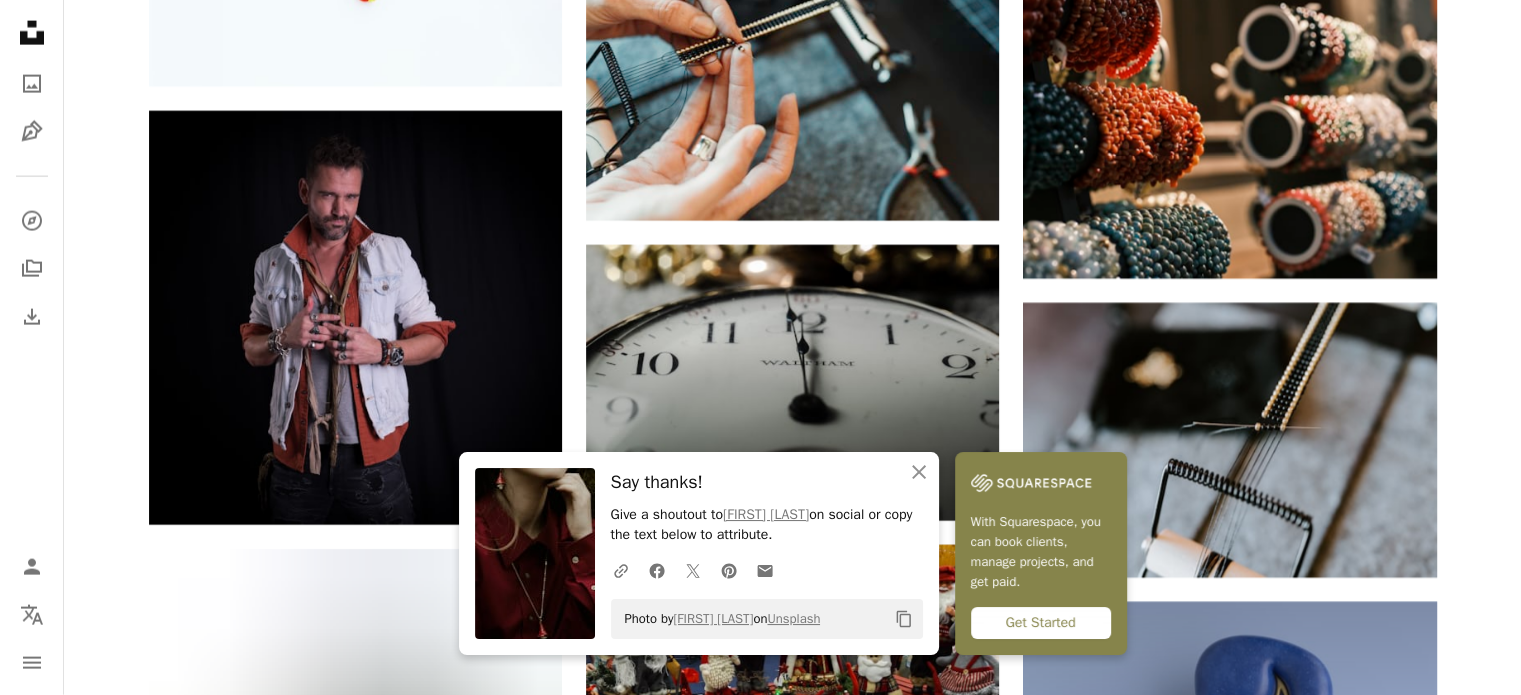 scroll, scrollTop: 12399, scrollLeft: 0, axis: vertical 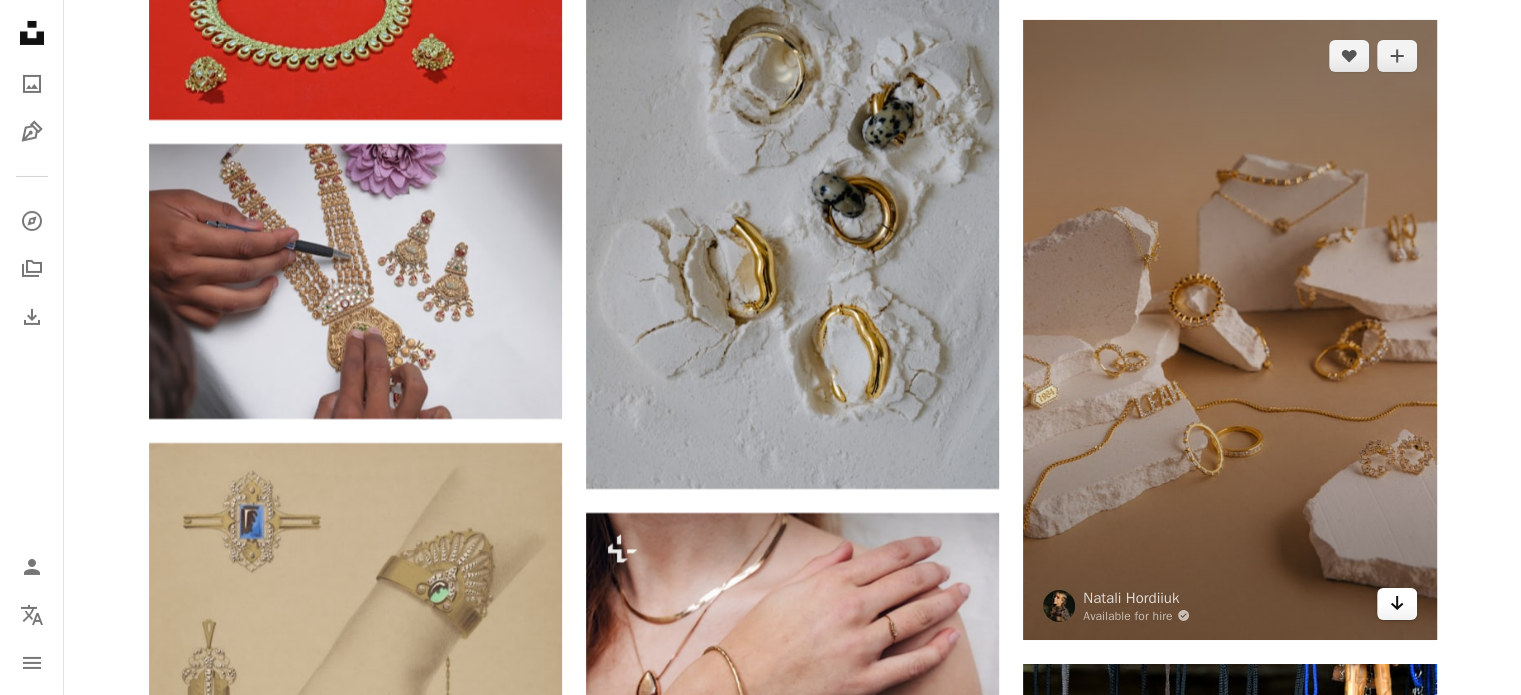 click on "Arrow pointing down" 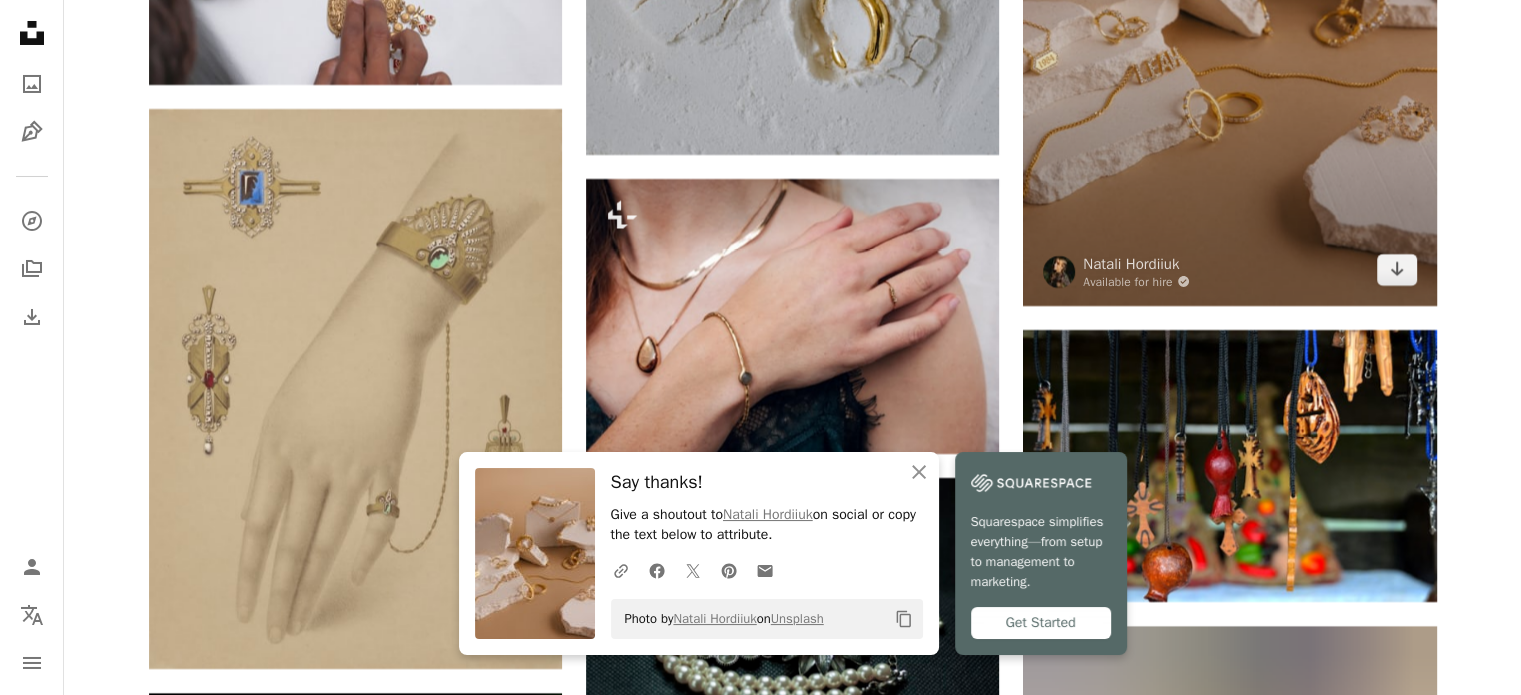 scroll, scrollTop: 30401, scrollLeft: 0, axis: vertical 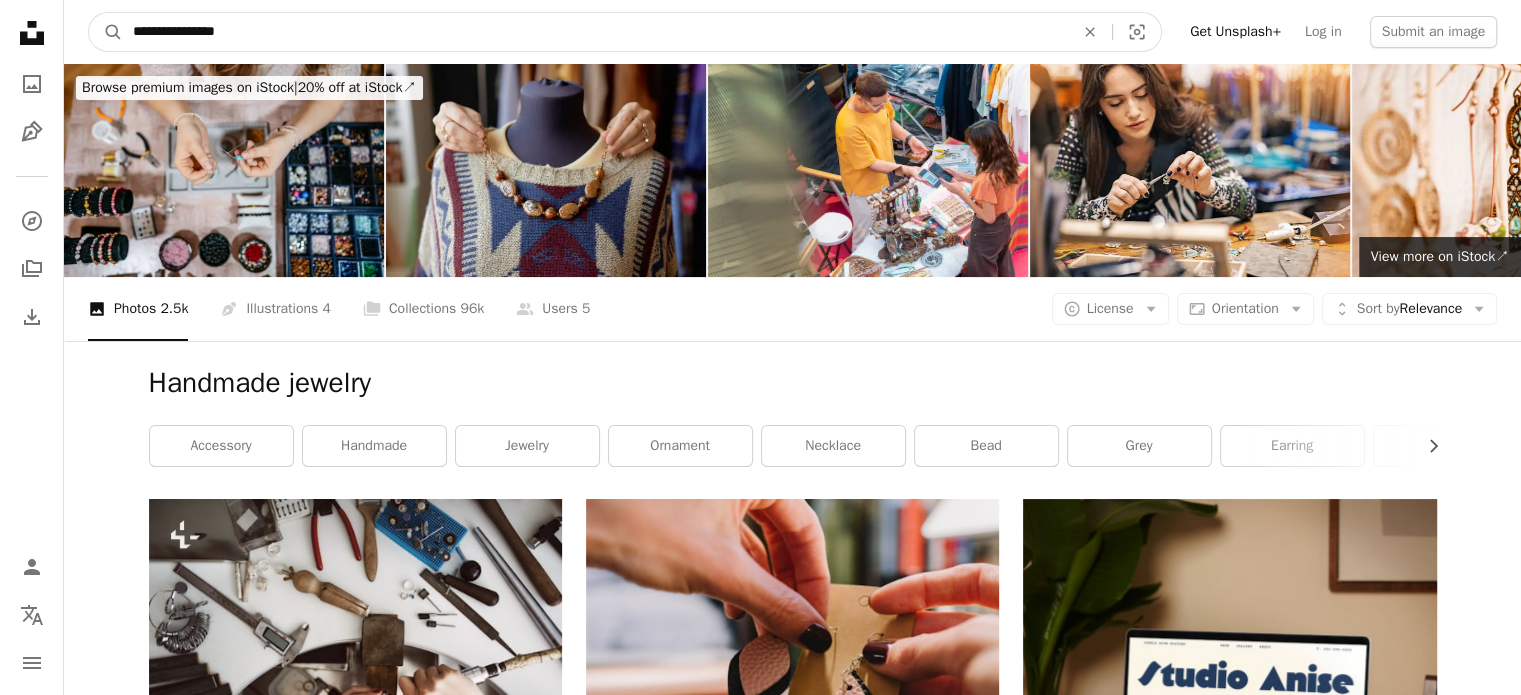drag, startPoint x: 284, startPoint y: 30, endPoint x: 0, endPoint y: -13, distance: 287.23685 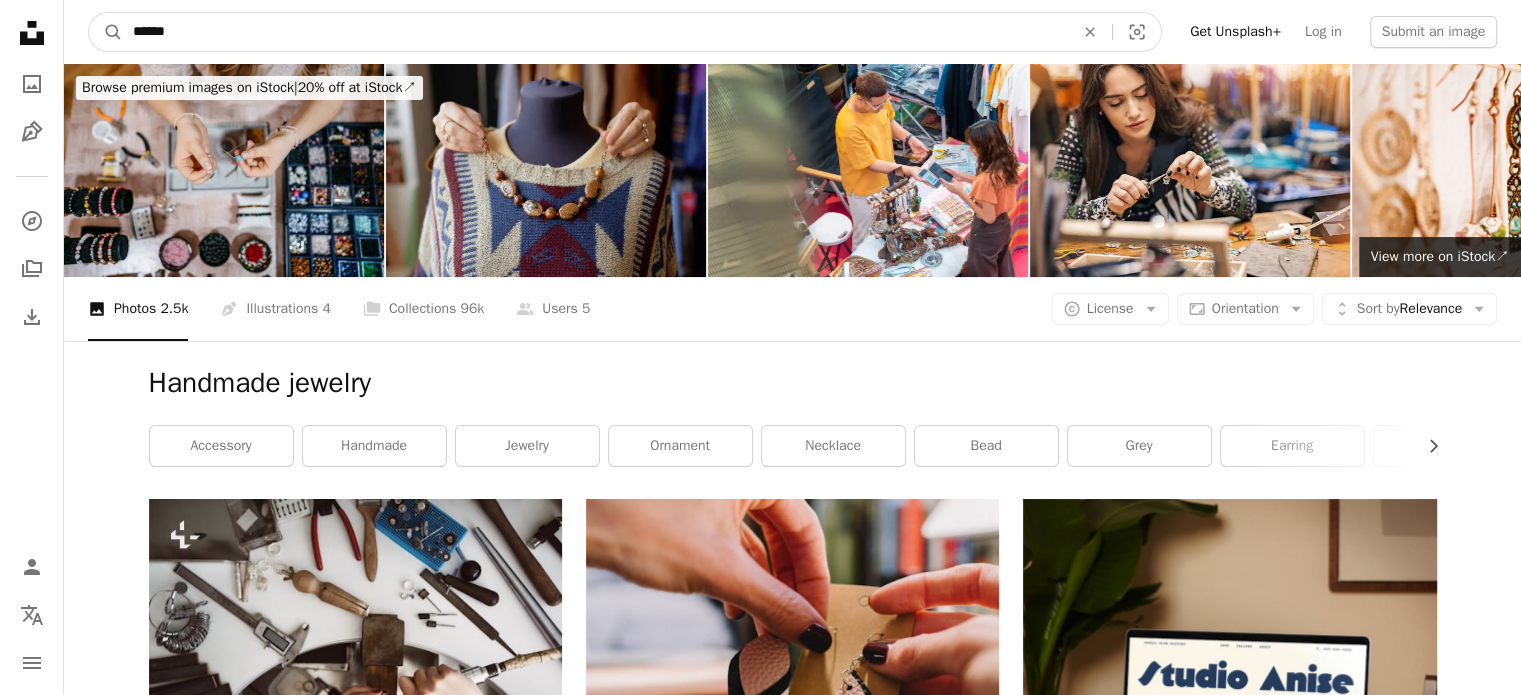type on "*******" 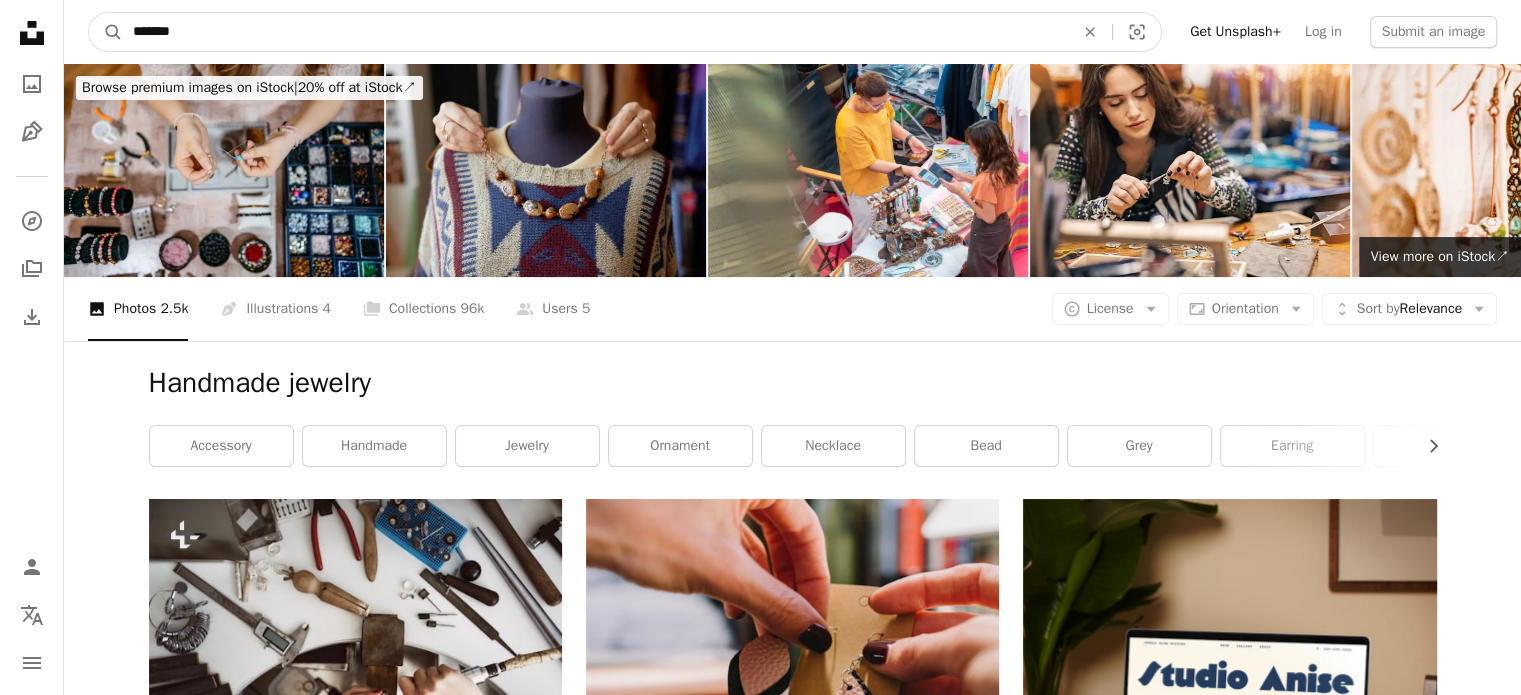 click on "A magnifying glass" at bounding box center [106, 32] 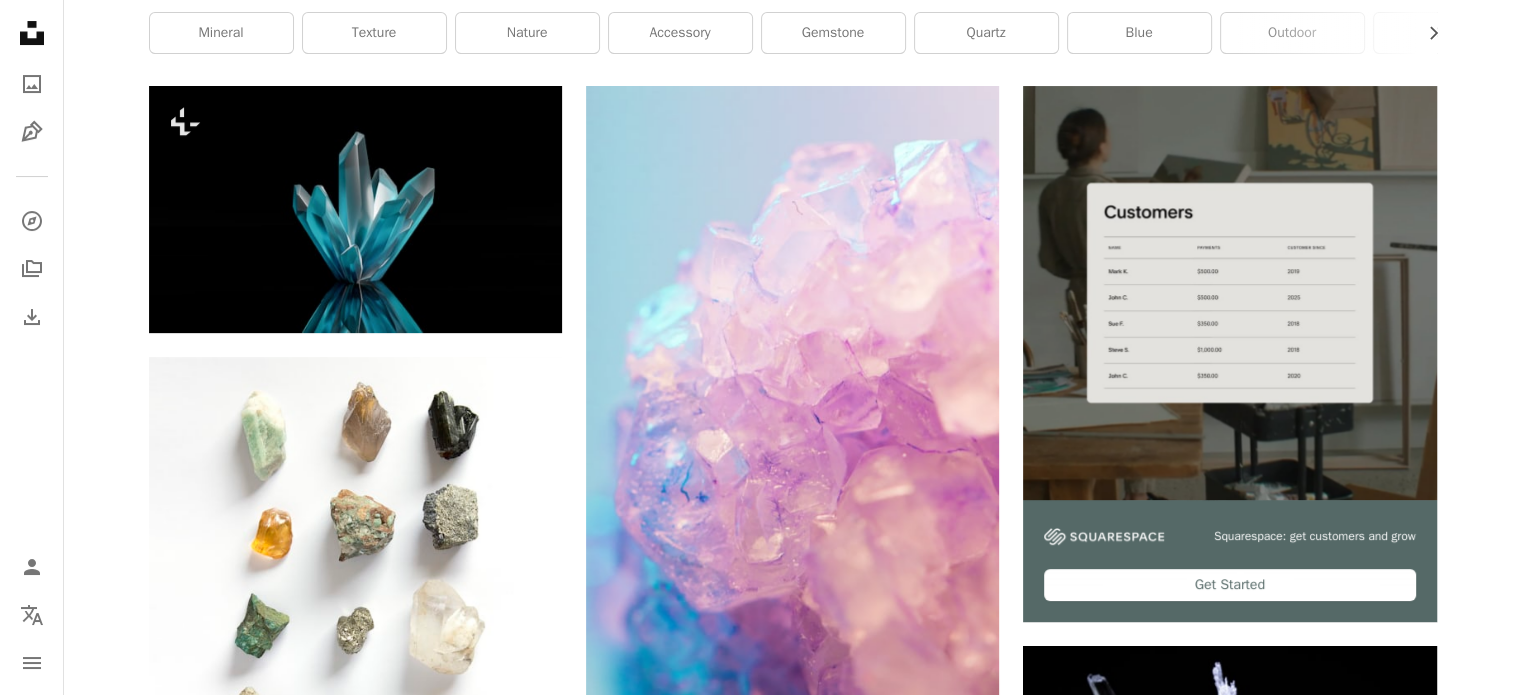scroll, scrollTop: 511, scrollLeft: 0, axis: vertical 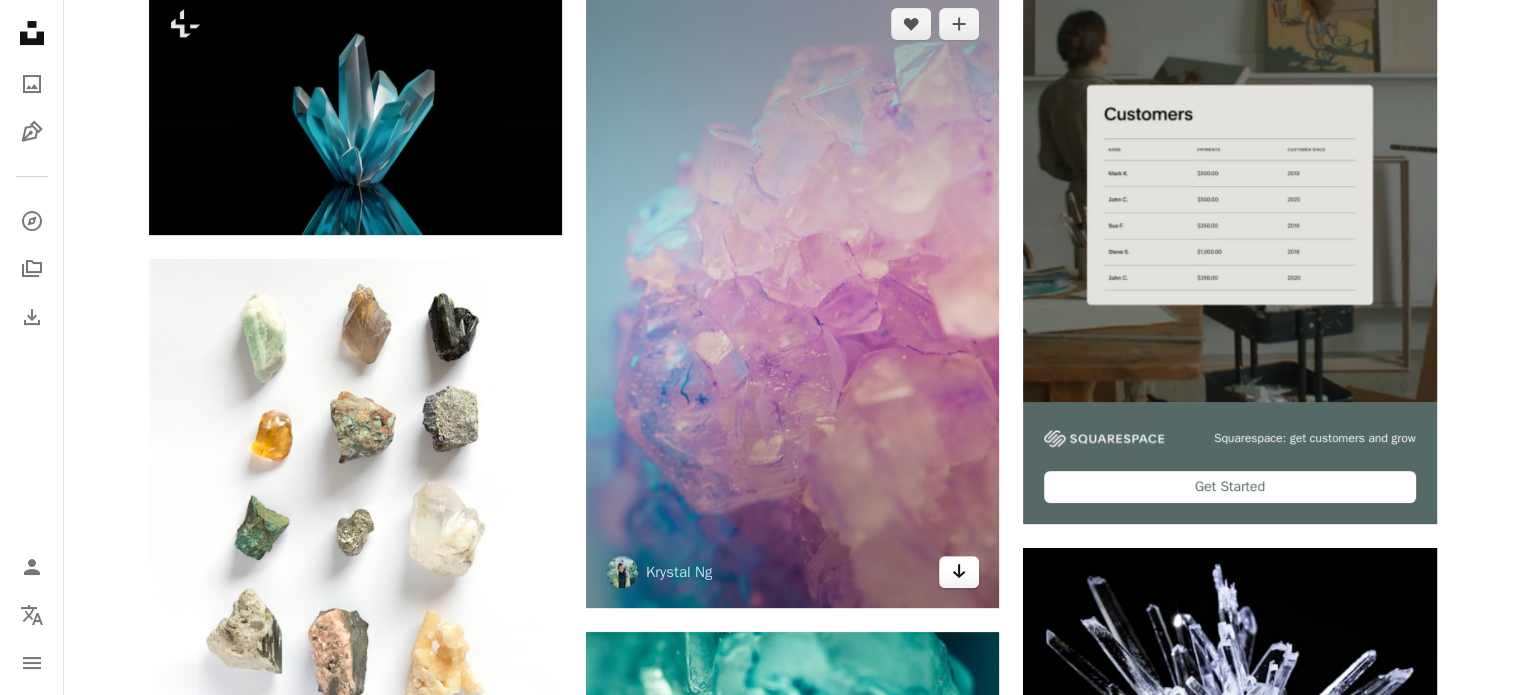 click 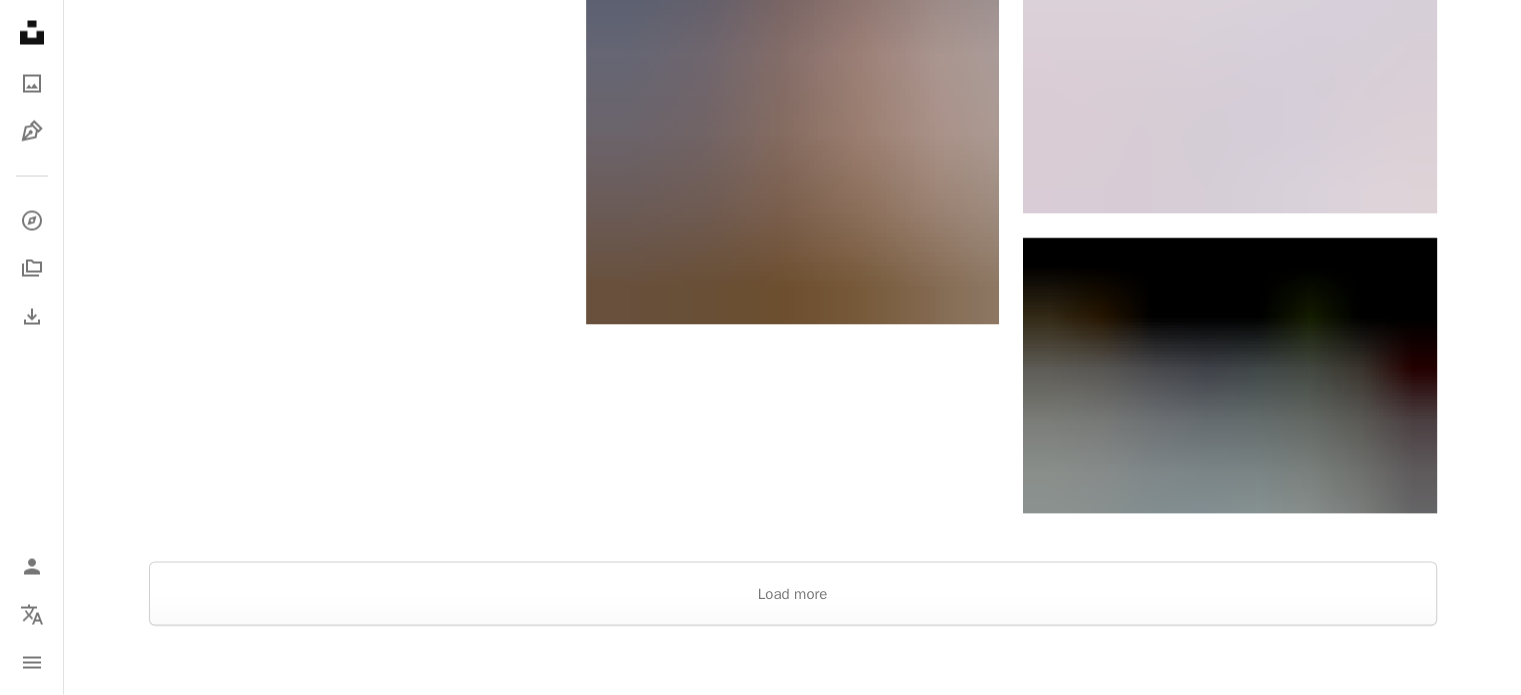 scroll, scrollTop: 4038, scrollLeft: 0, axis: vertical 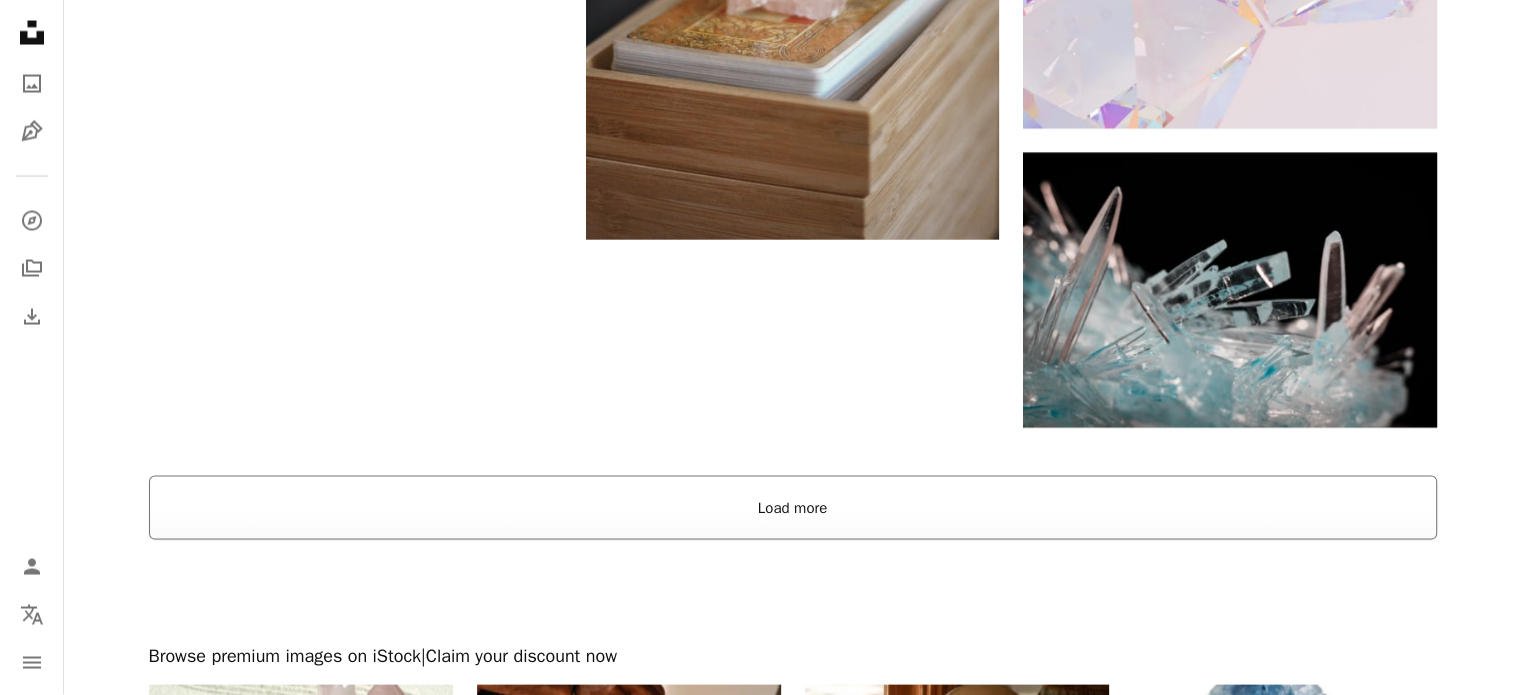 click on "Load more" at bounding box center [793, 508] 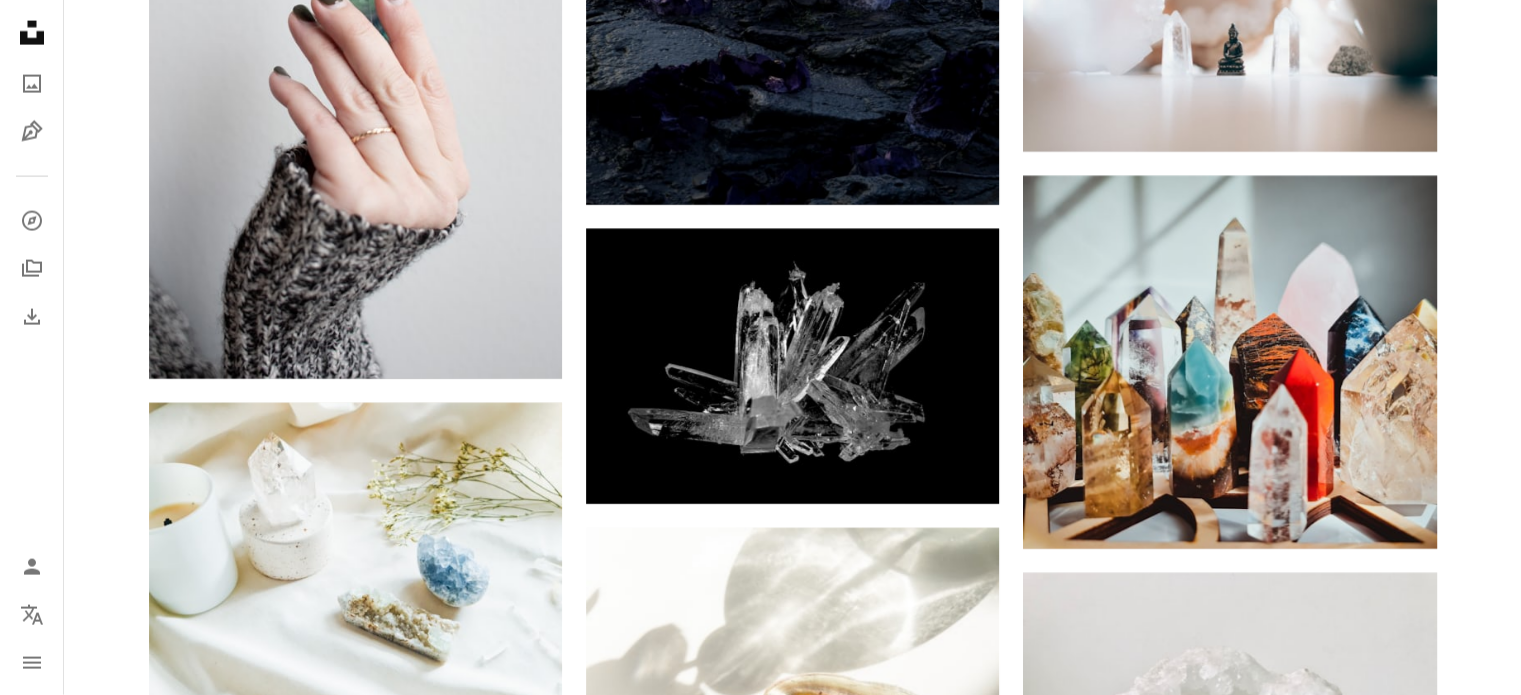 scroll, scrollTop: 4659, scrollLeft: 0, axis: vertical 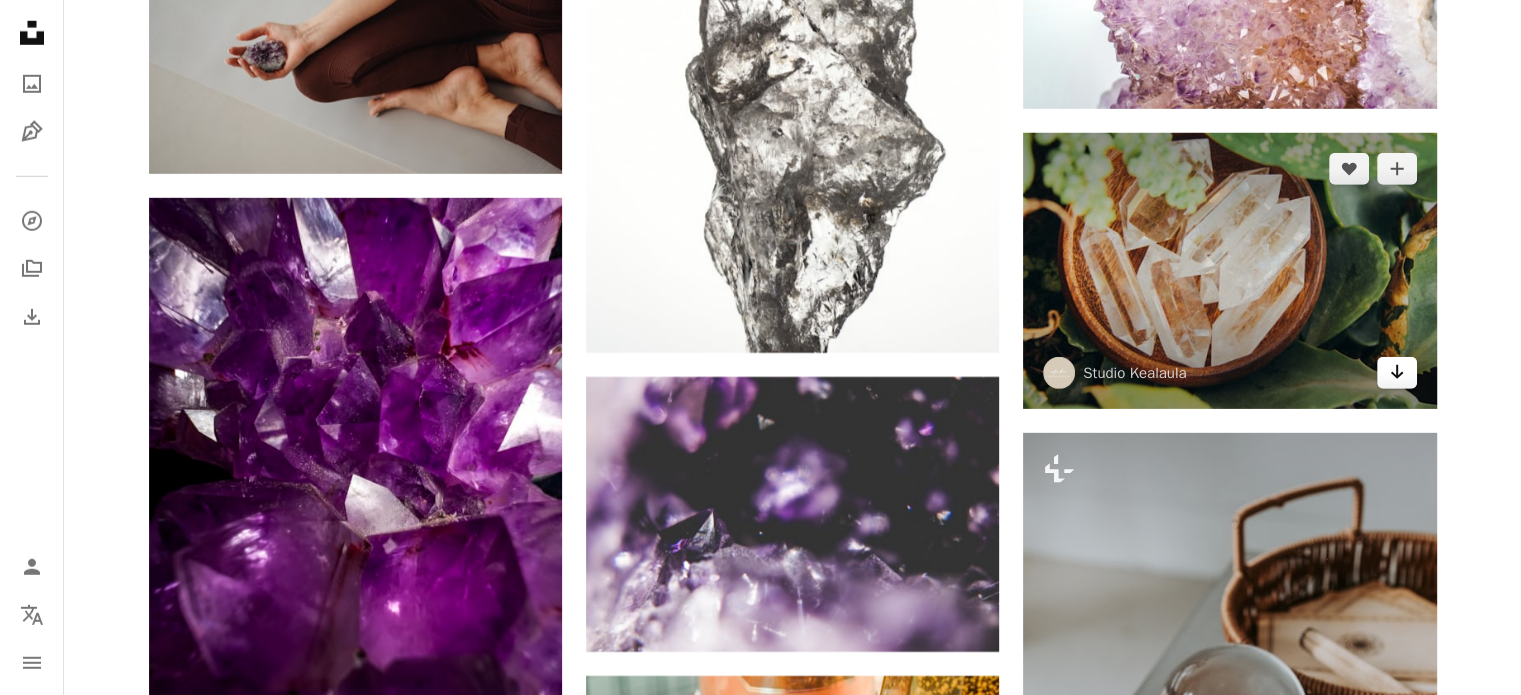 click on "Arrow pointing down" at bounding box center [1397, 373] 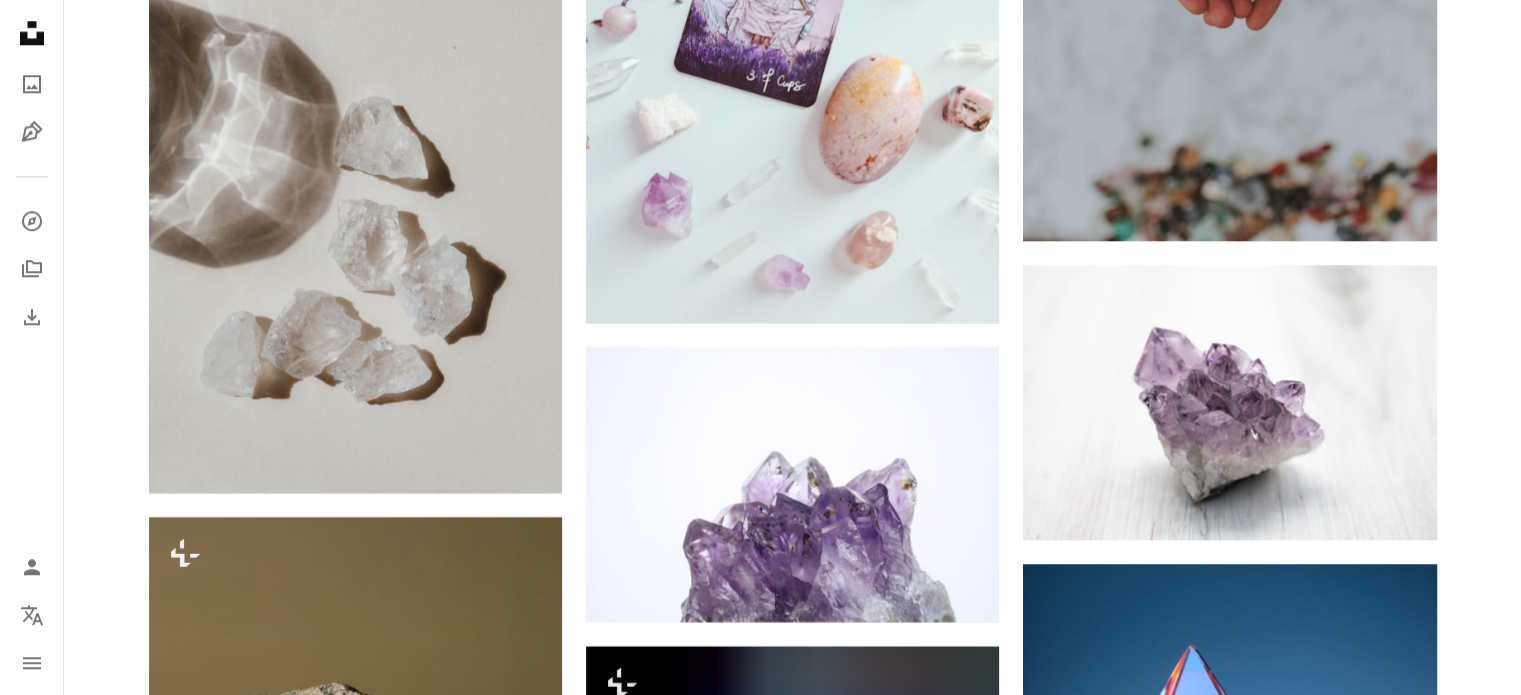 scroll, scrollTop: 9630, scrollLeft: 0, axis: vertical 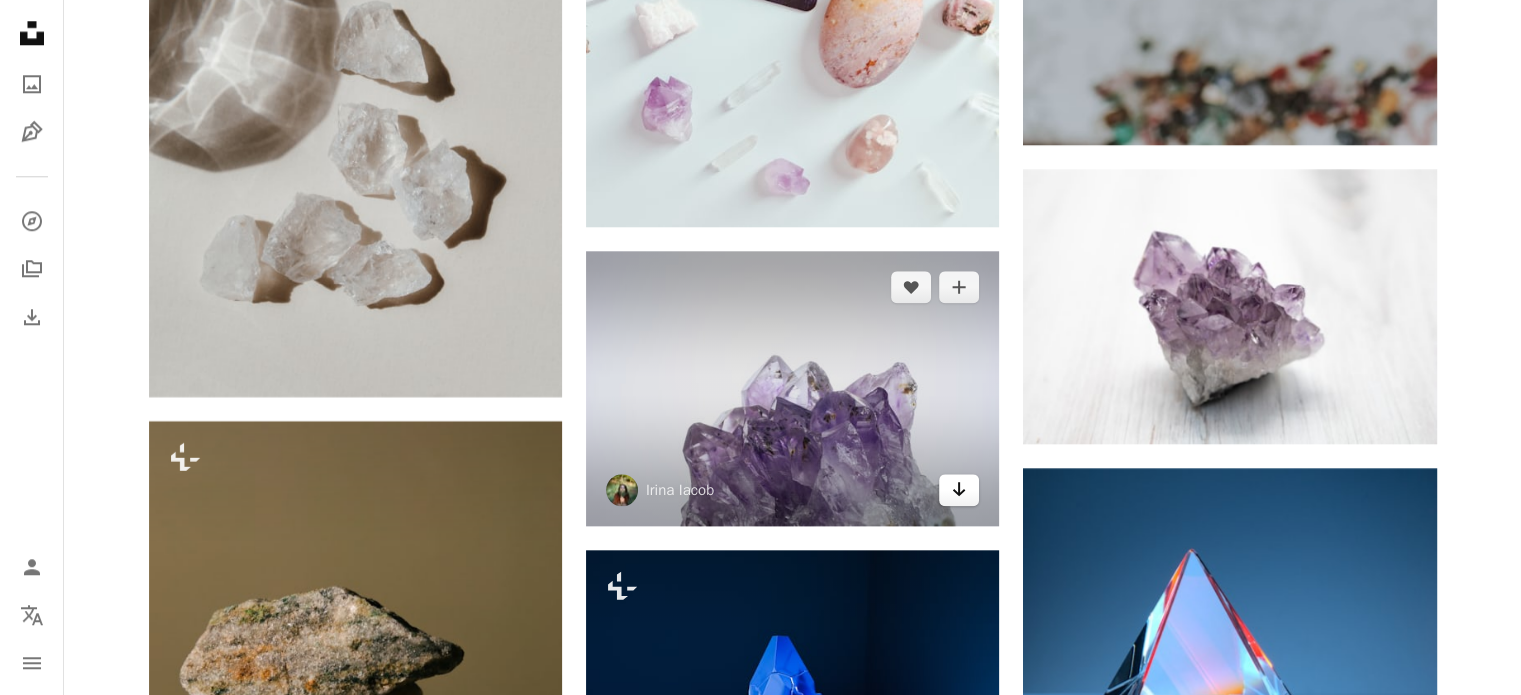 click on "Arrow pointing down" 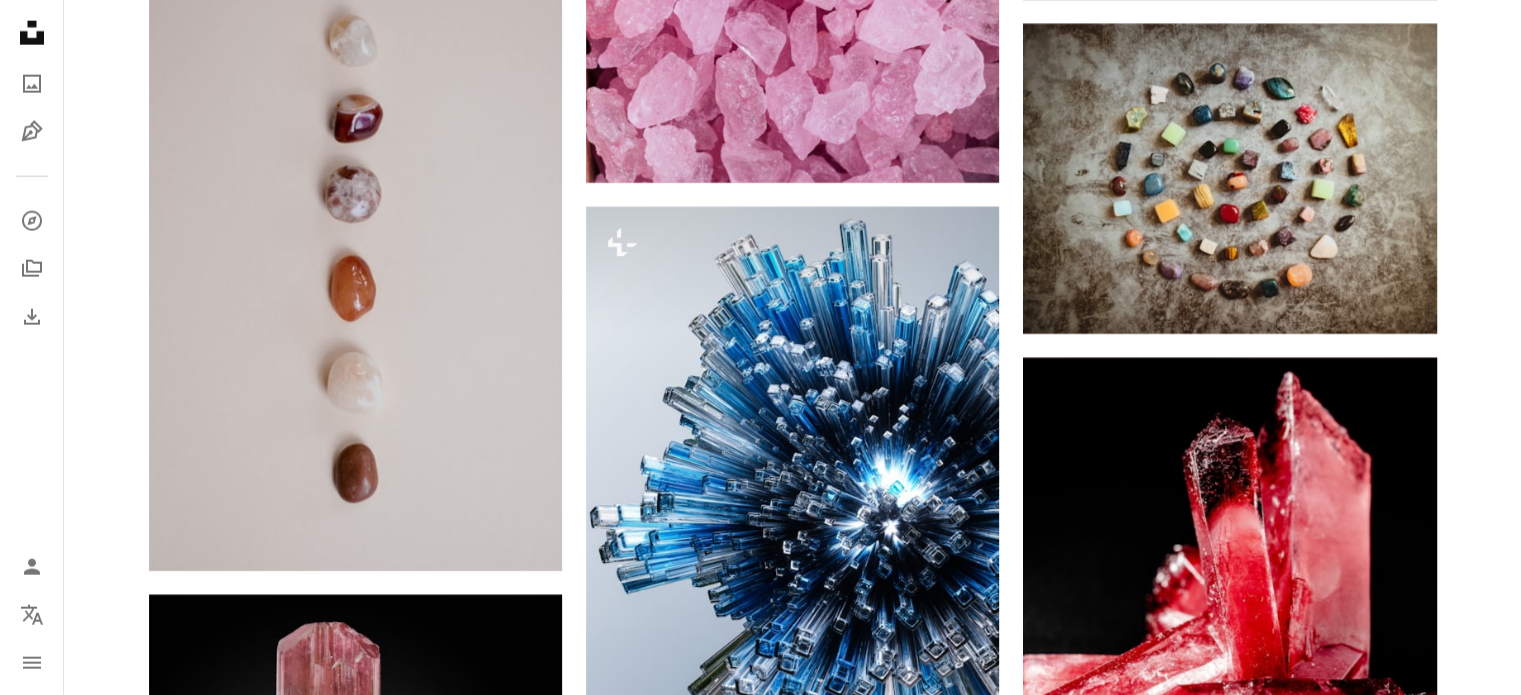 scroll, scrollTop: 12743, scrollLeft: 0, axis: vertical 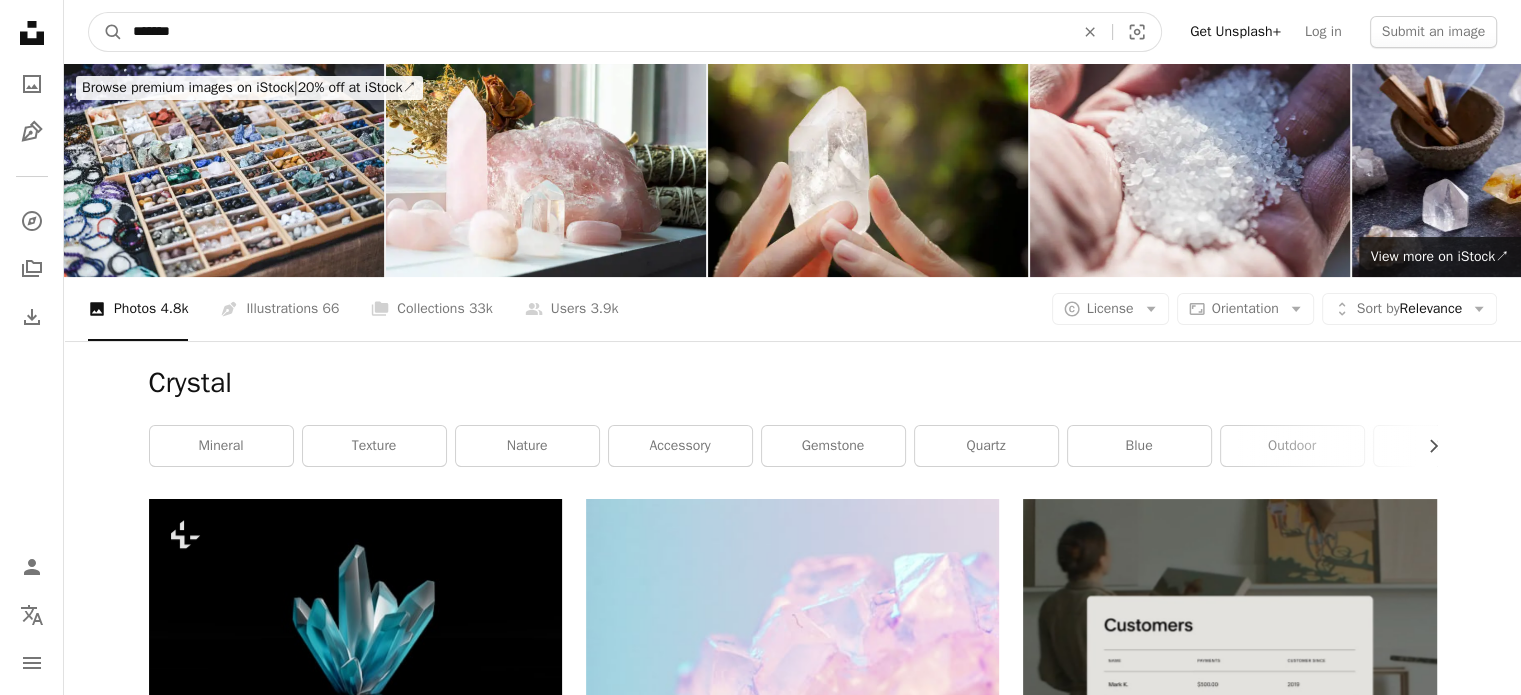 drag, startPoint x: 184, startPoint y: 20, endPoint x: 40, endPoint y: -16, distance: 148.43181 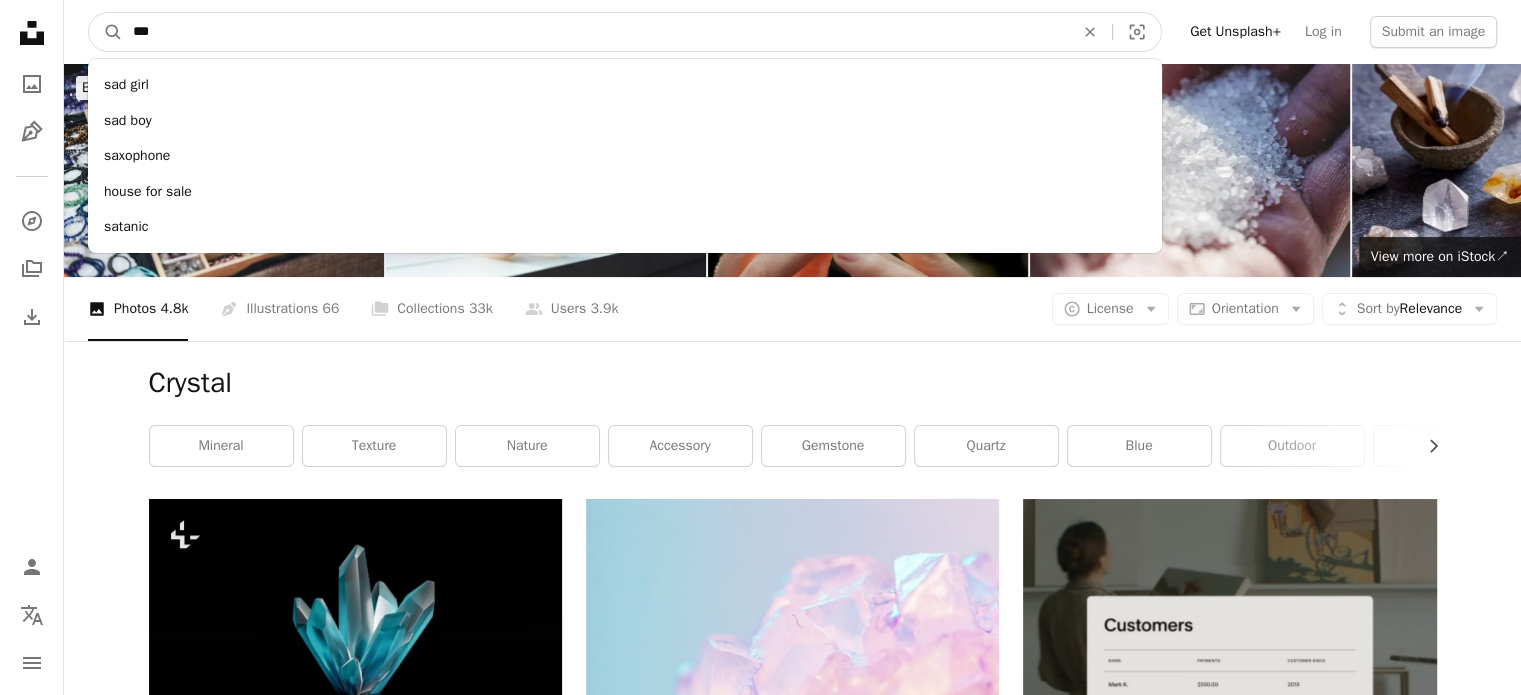 type on "****" 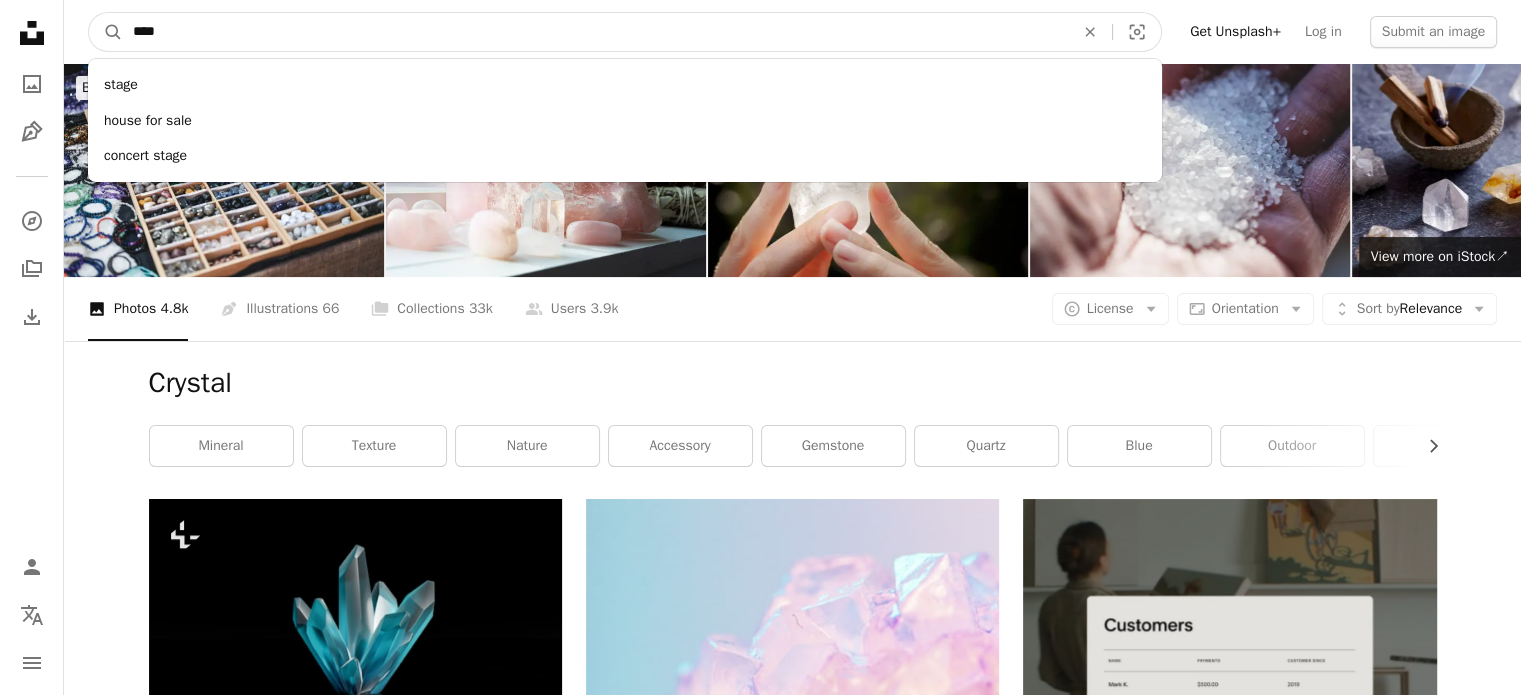 click on "A magnifying glass" at bounding box center [106, 32] 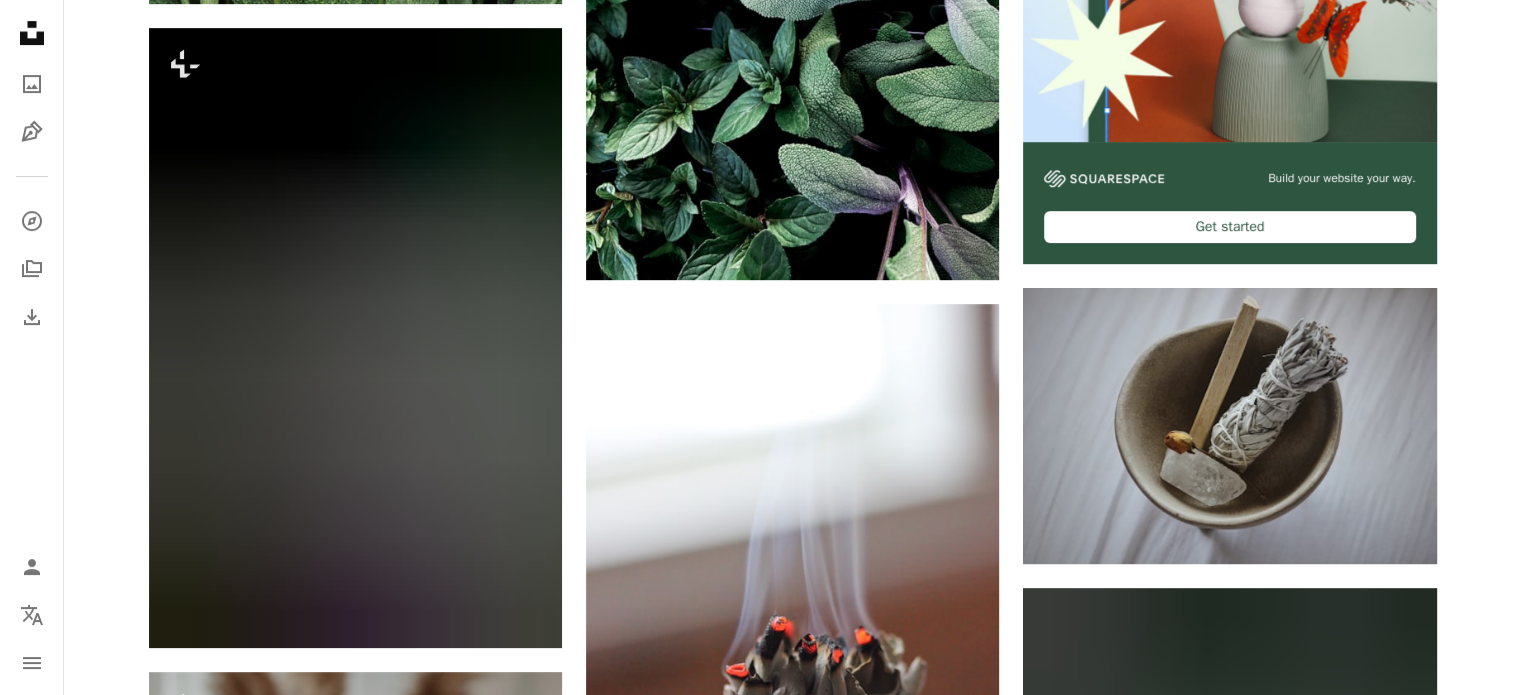scroll, scrollTop: 916, scrollLeft: 0, axis: vertical 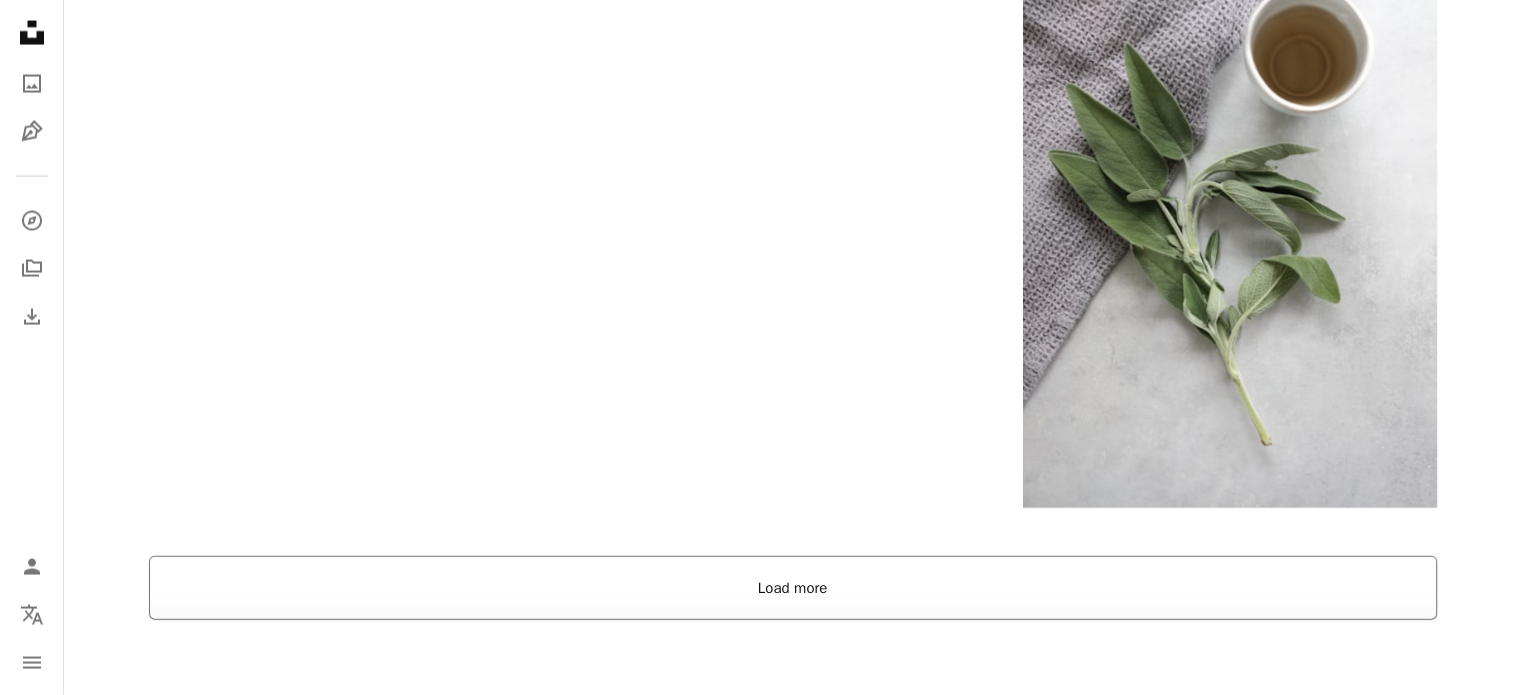 click on "Load more" at bounding box center (793, 588) 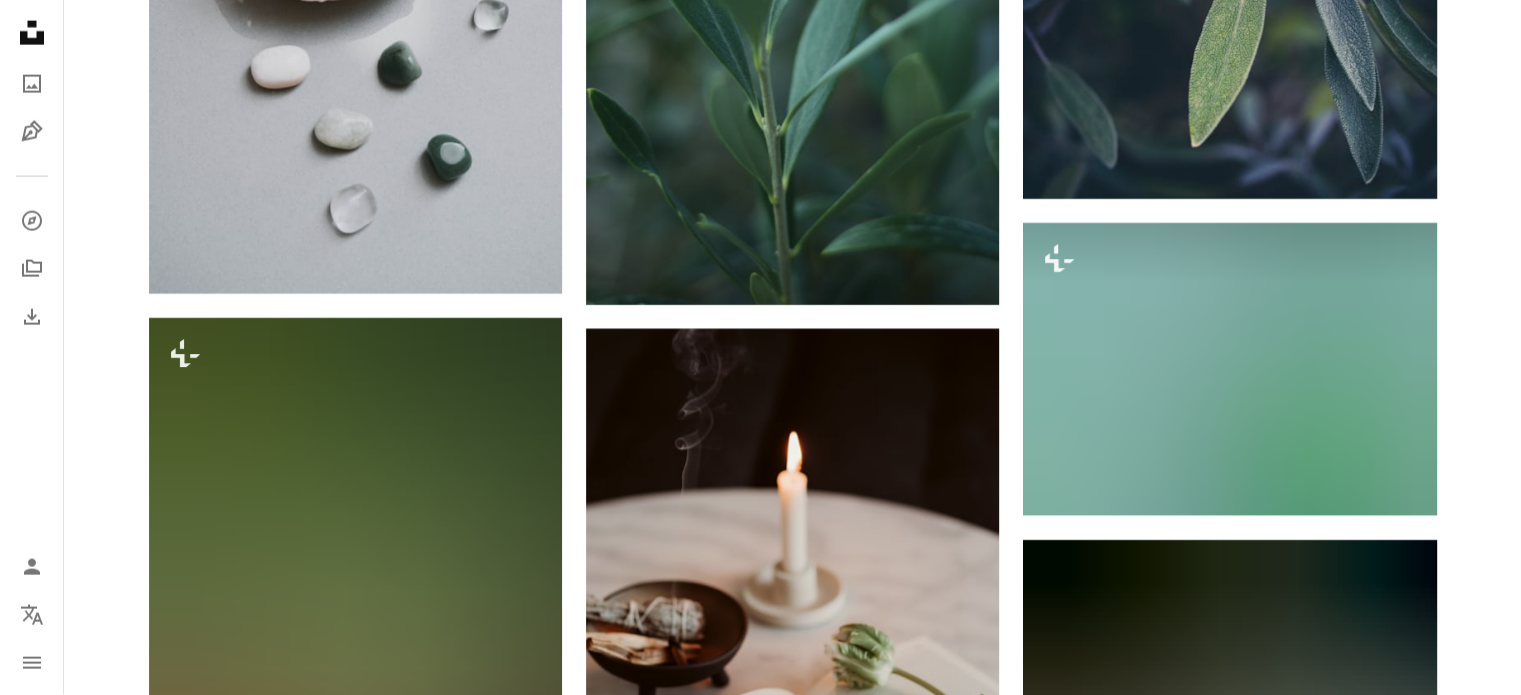 scroll, scrollTop: 6258, scrollLeft: 0, axis: vertical 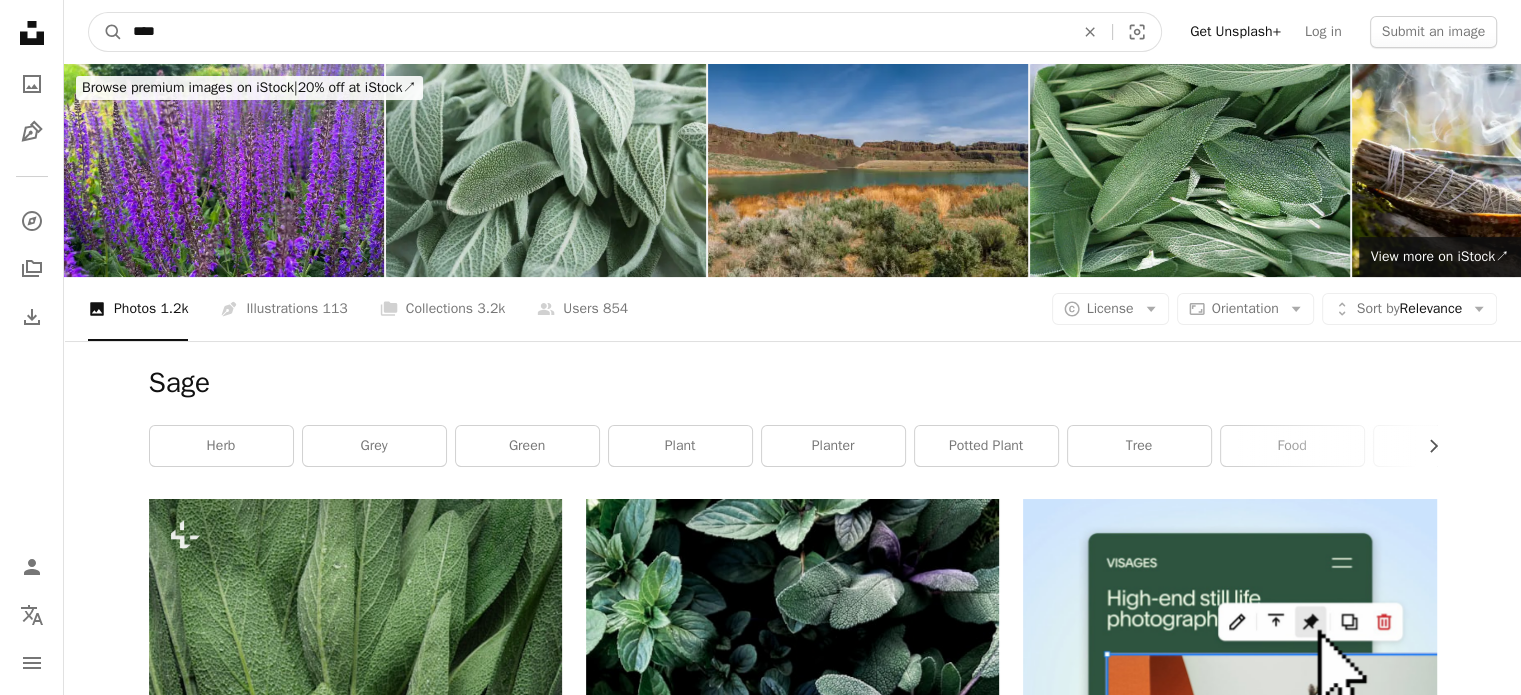 drag, startPoint x: 176, startPoint y: 37, endPoint x: 12, endPoint y: 5, distance: 167.09279 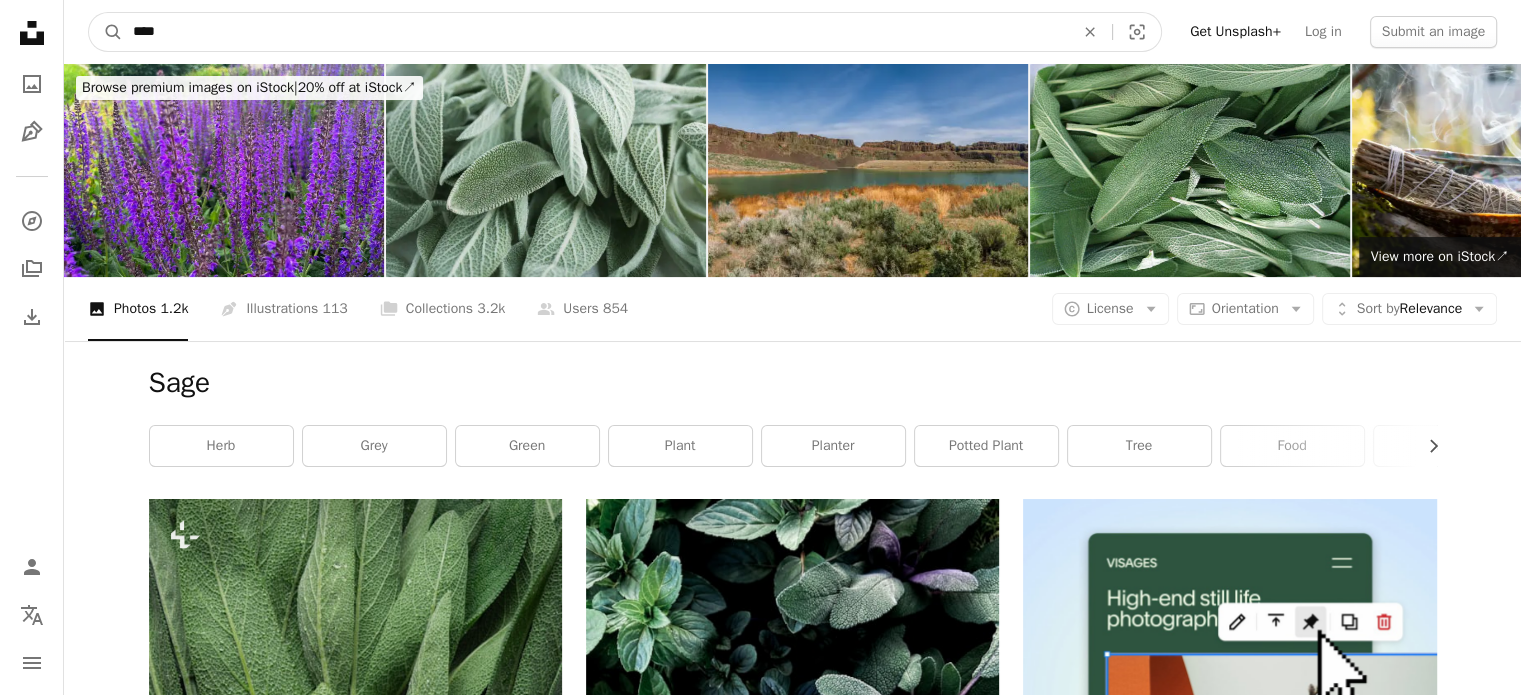 type on "*****" 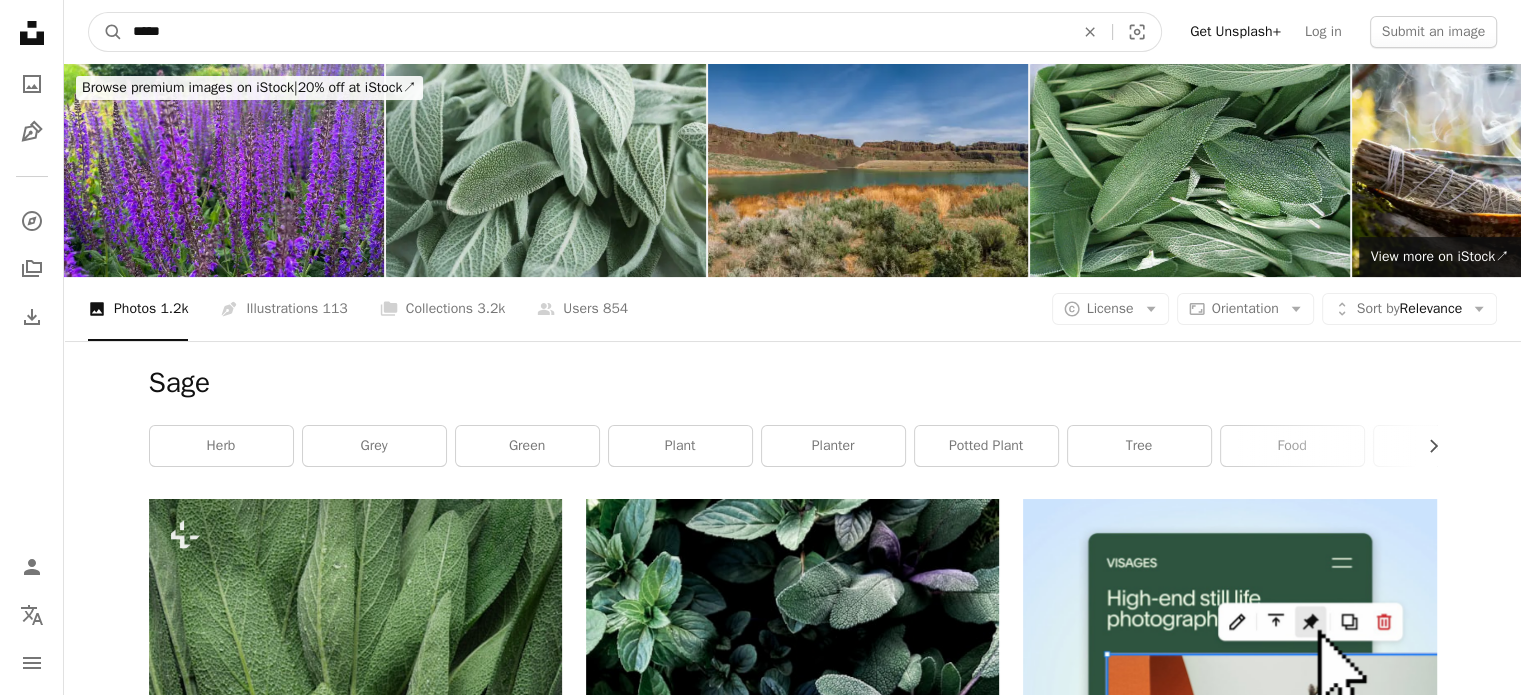 click on "A magnifying glass" at bounding box center [106, 32] 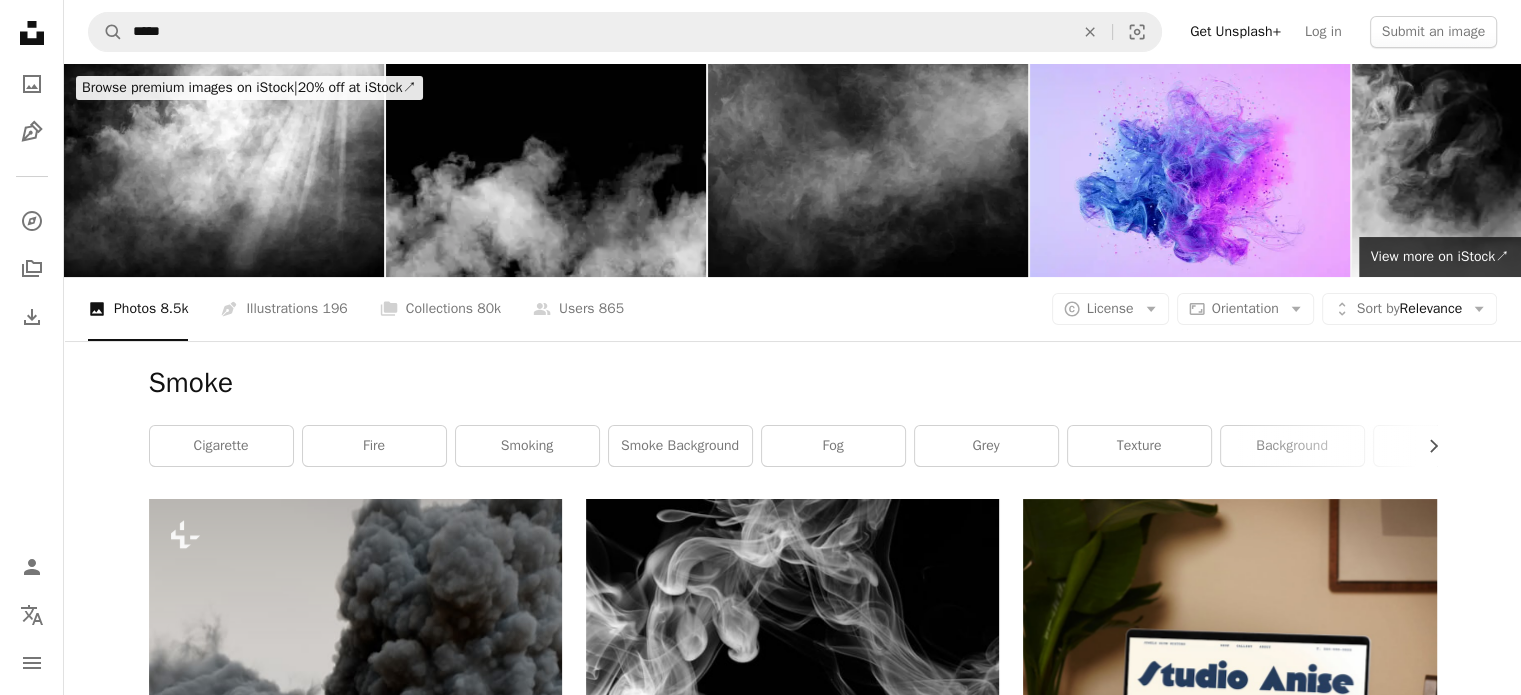 scroll, scrollTop: 453, scrollLeft: 0, axis: vertical 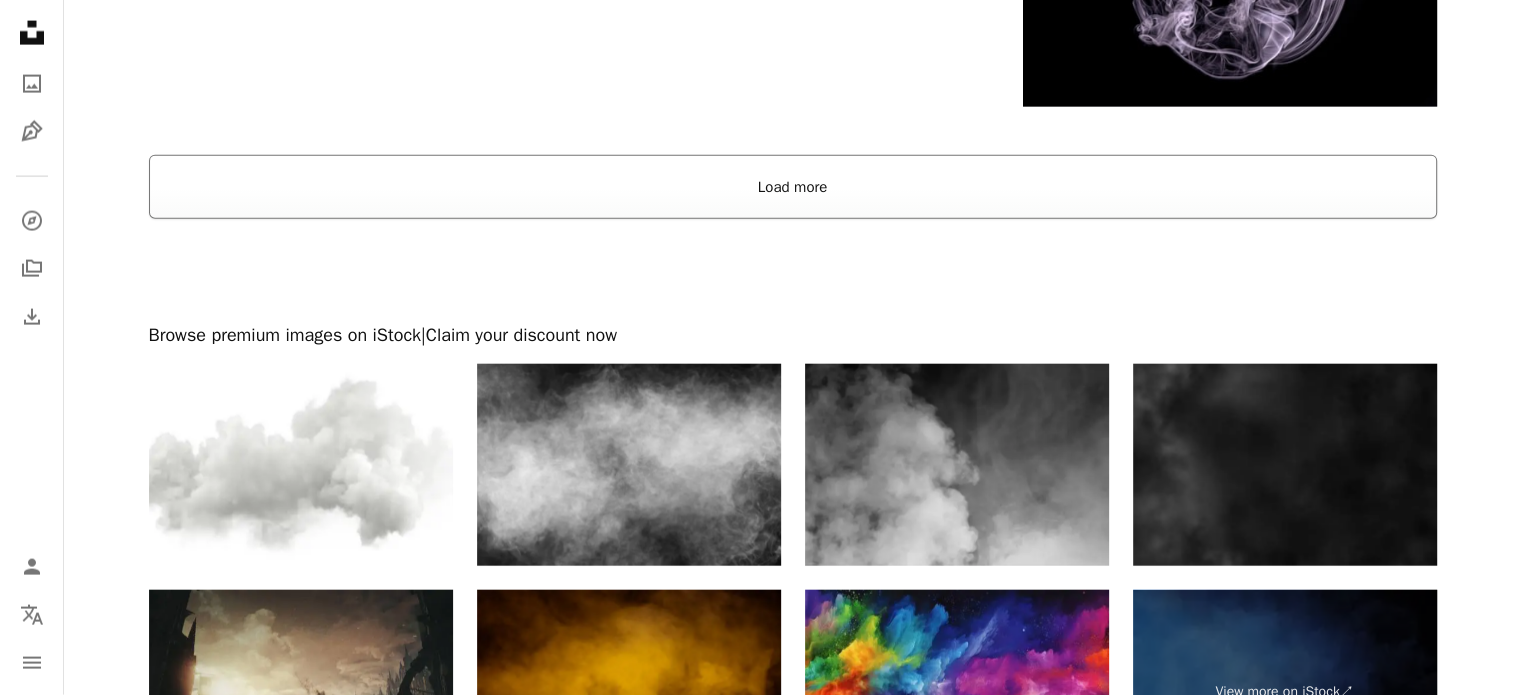 click on "Load more" at bounding box center (793, 187) 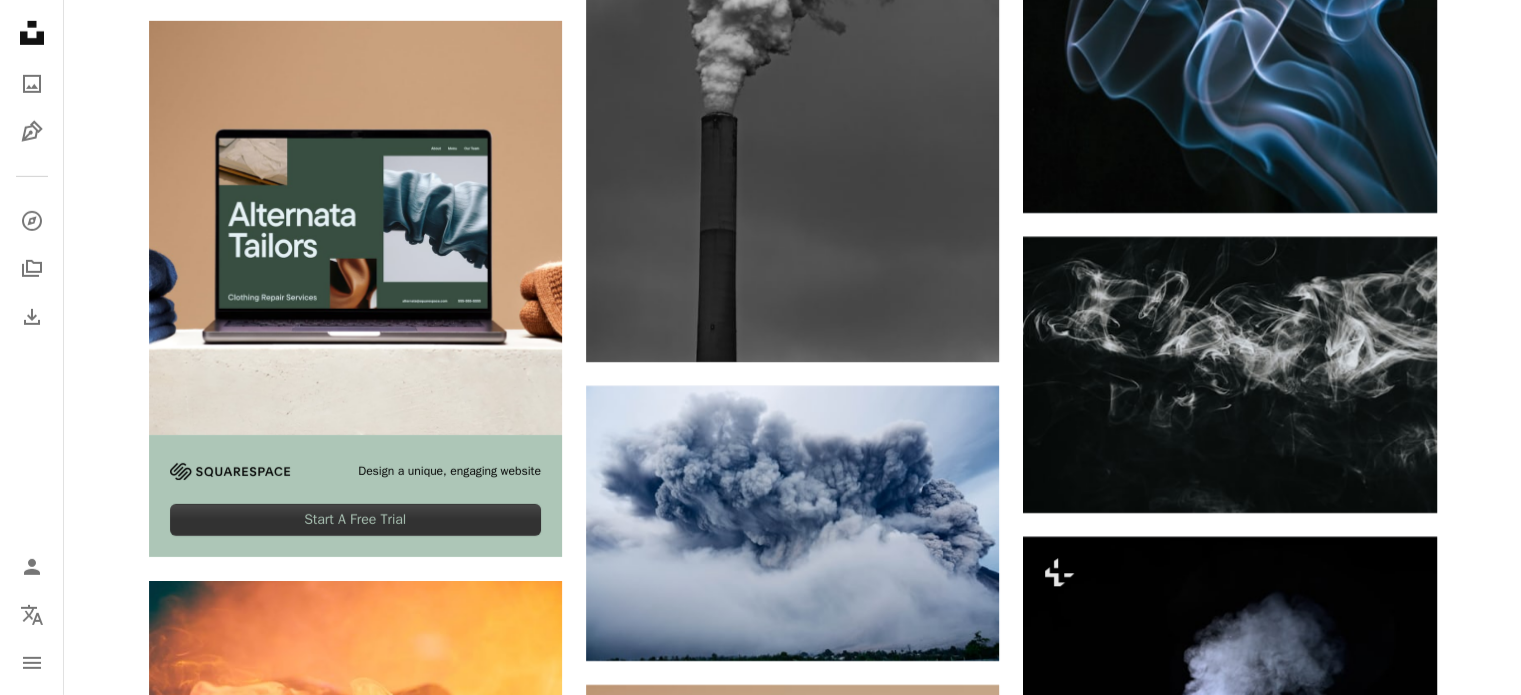 scroll, scrollTop: 6508, scrollLeft: 0, axis: vertical 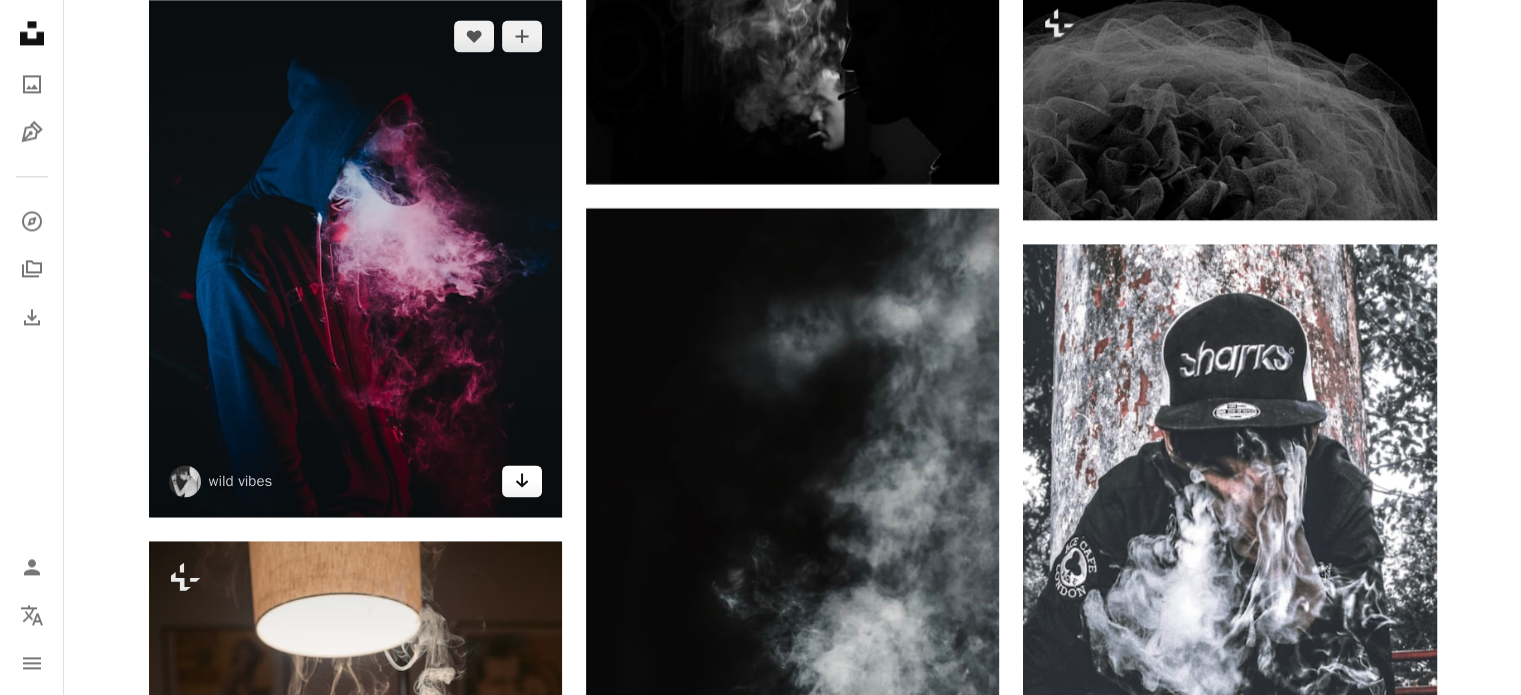 click on "Arrow pointing down" at bounding box center [522, 481] 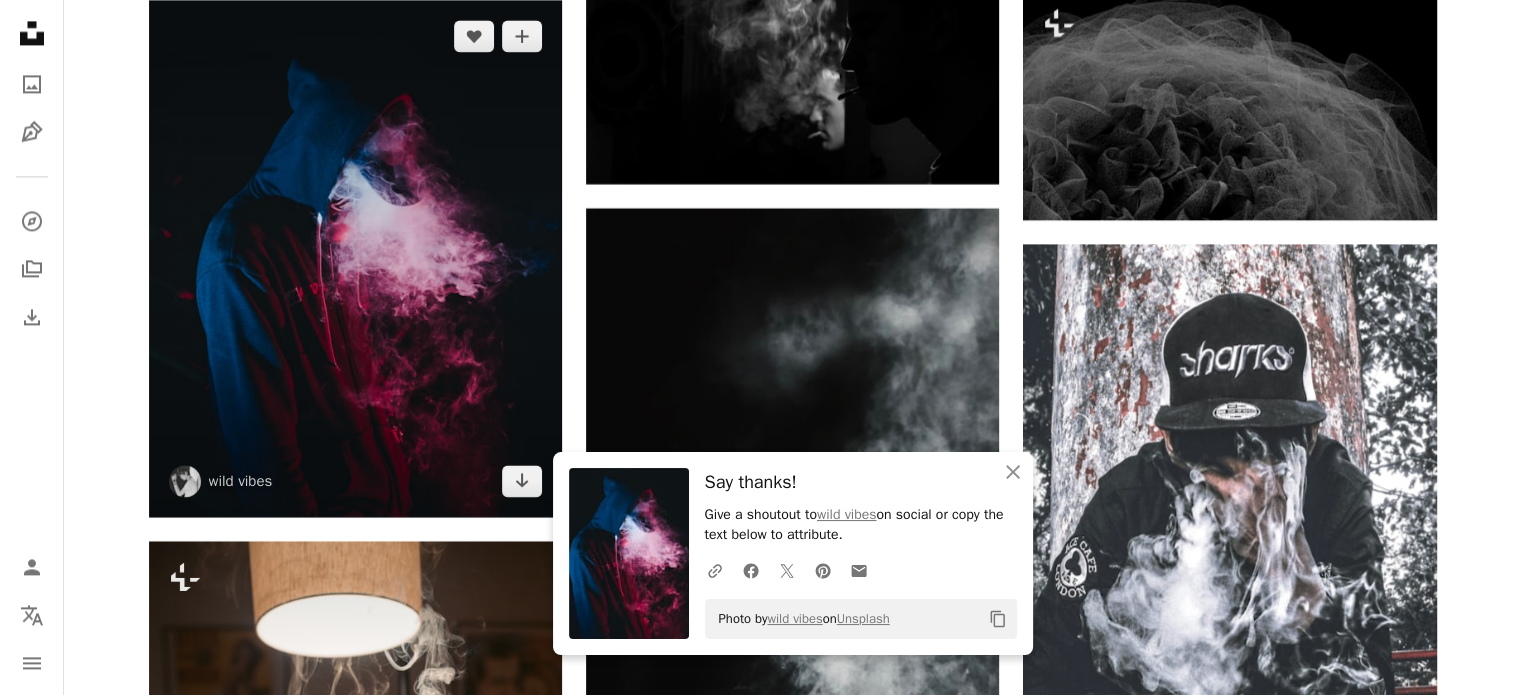 scroll, scrollTop: 10573, scrollLeft: 0, axis: vertical 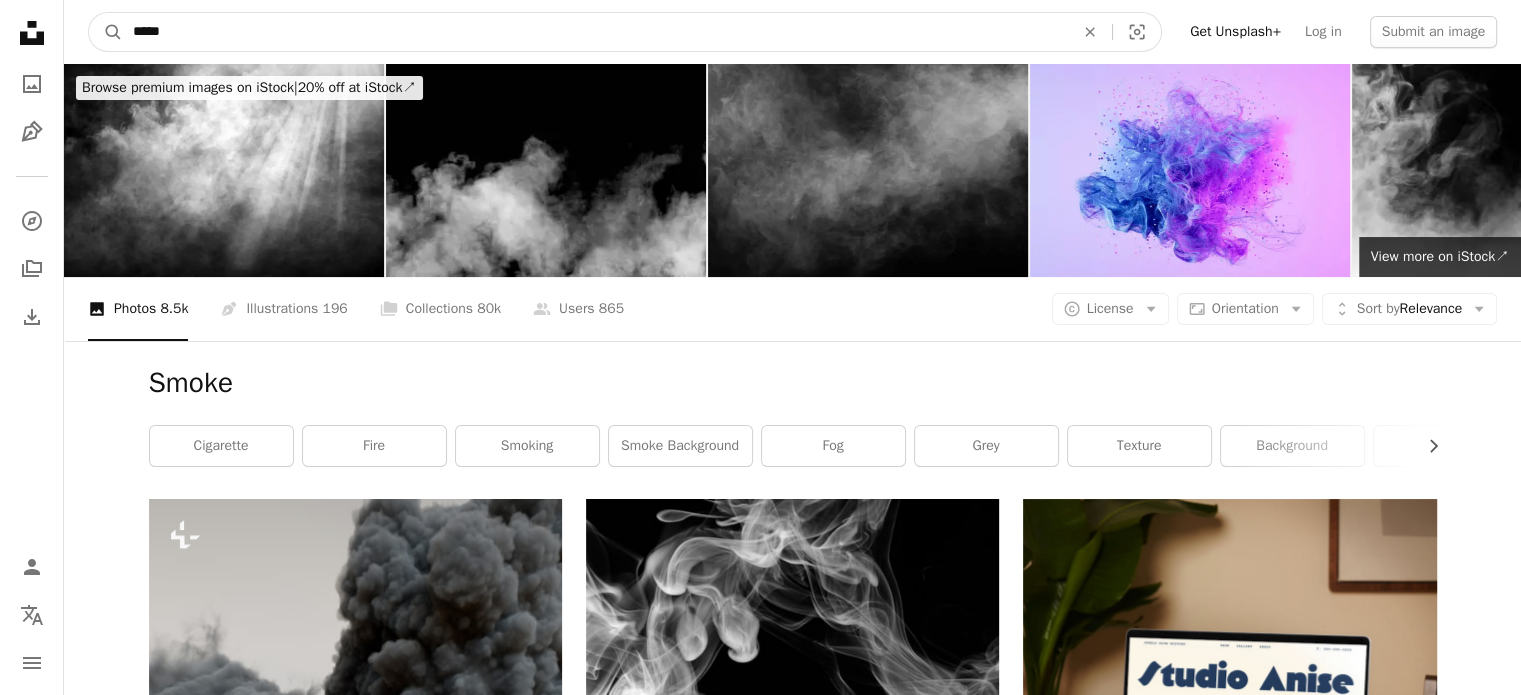 click on "*****" at bounding box center [595, 32] 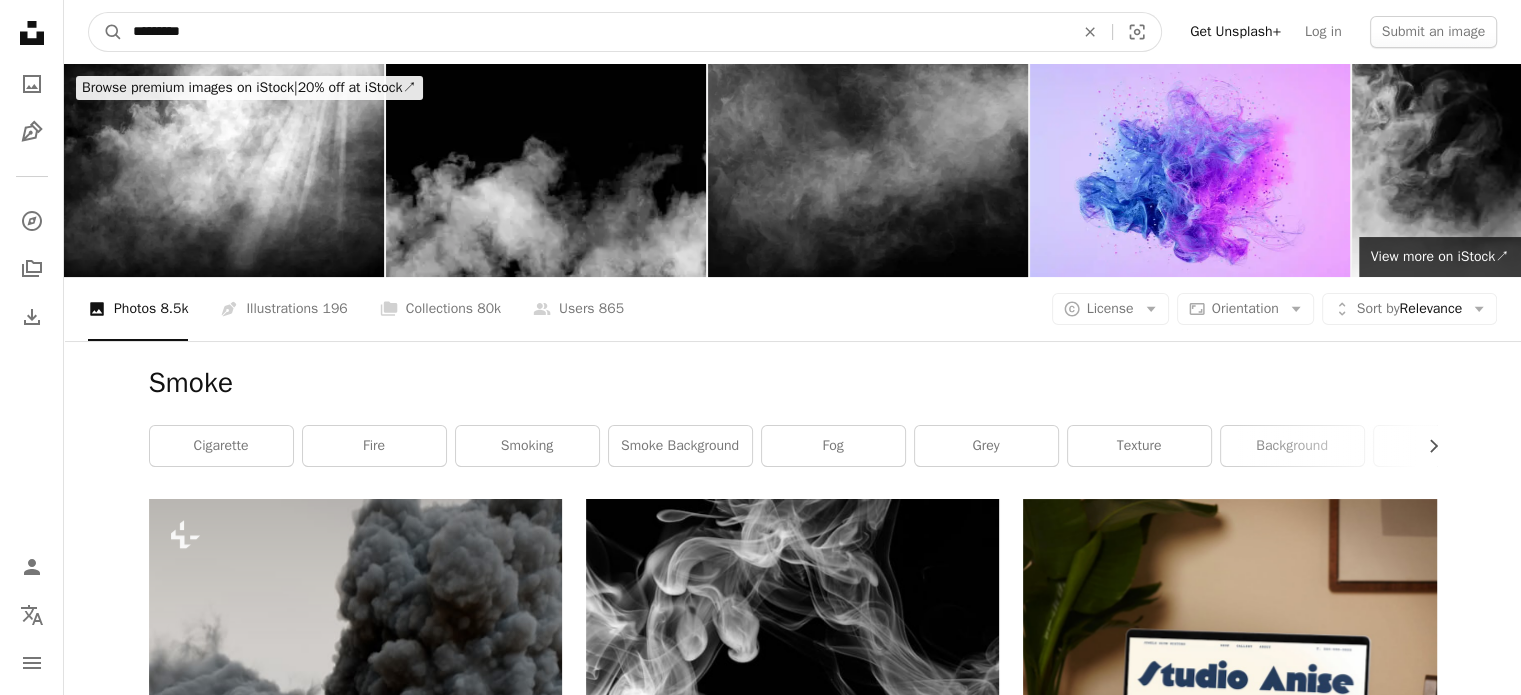 type on "**********" 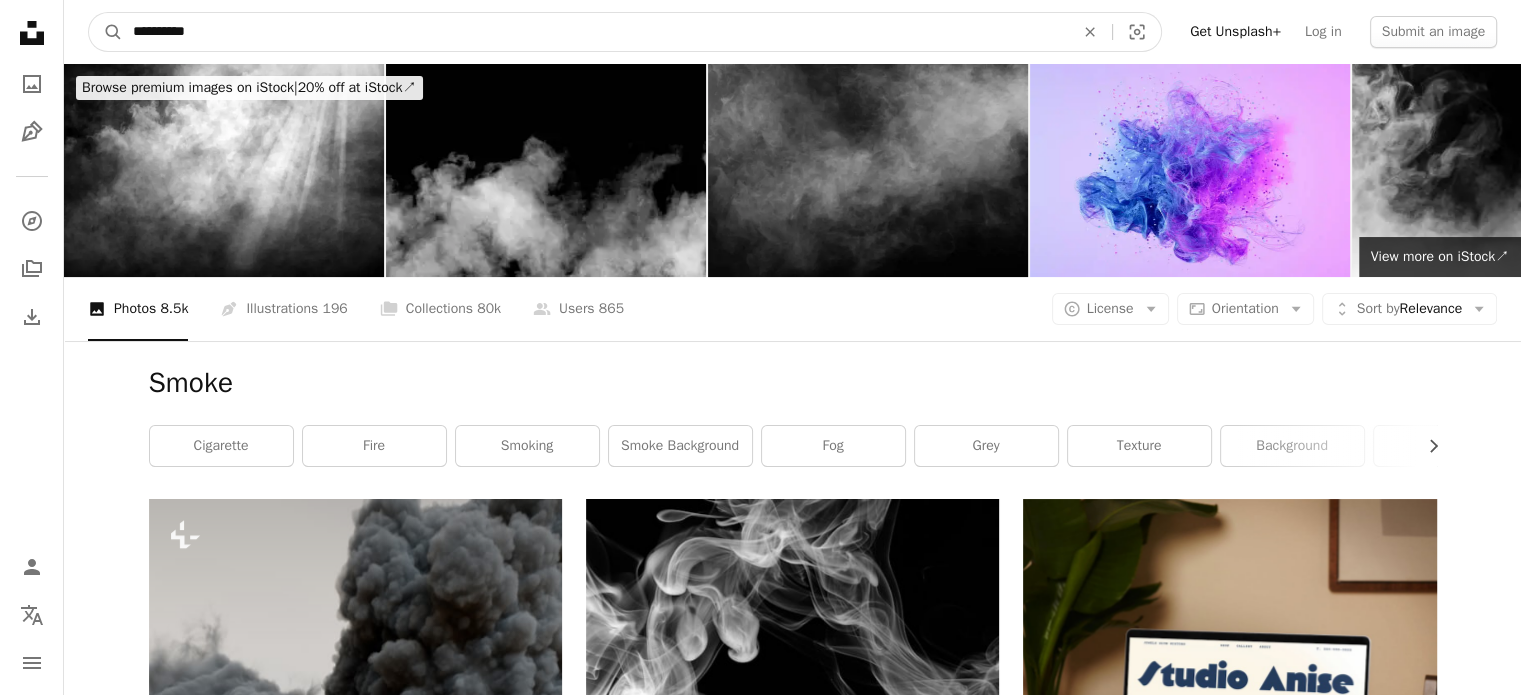 click on "A magnifying glass" at bounding box center [106, 32] 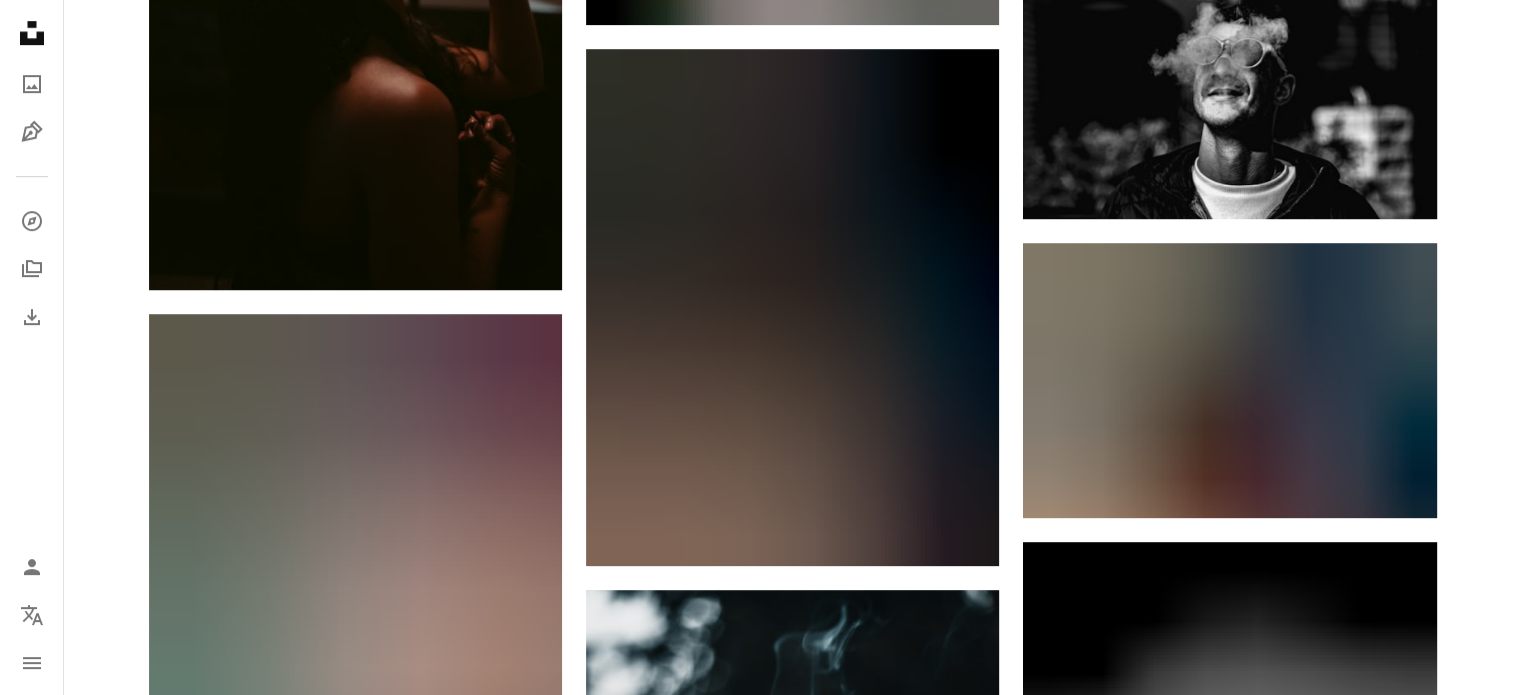 scroll, scrollTop: 1325, scrollLeft: 0, axis: vertical 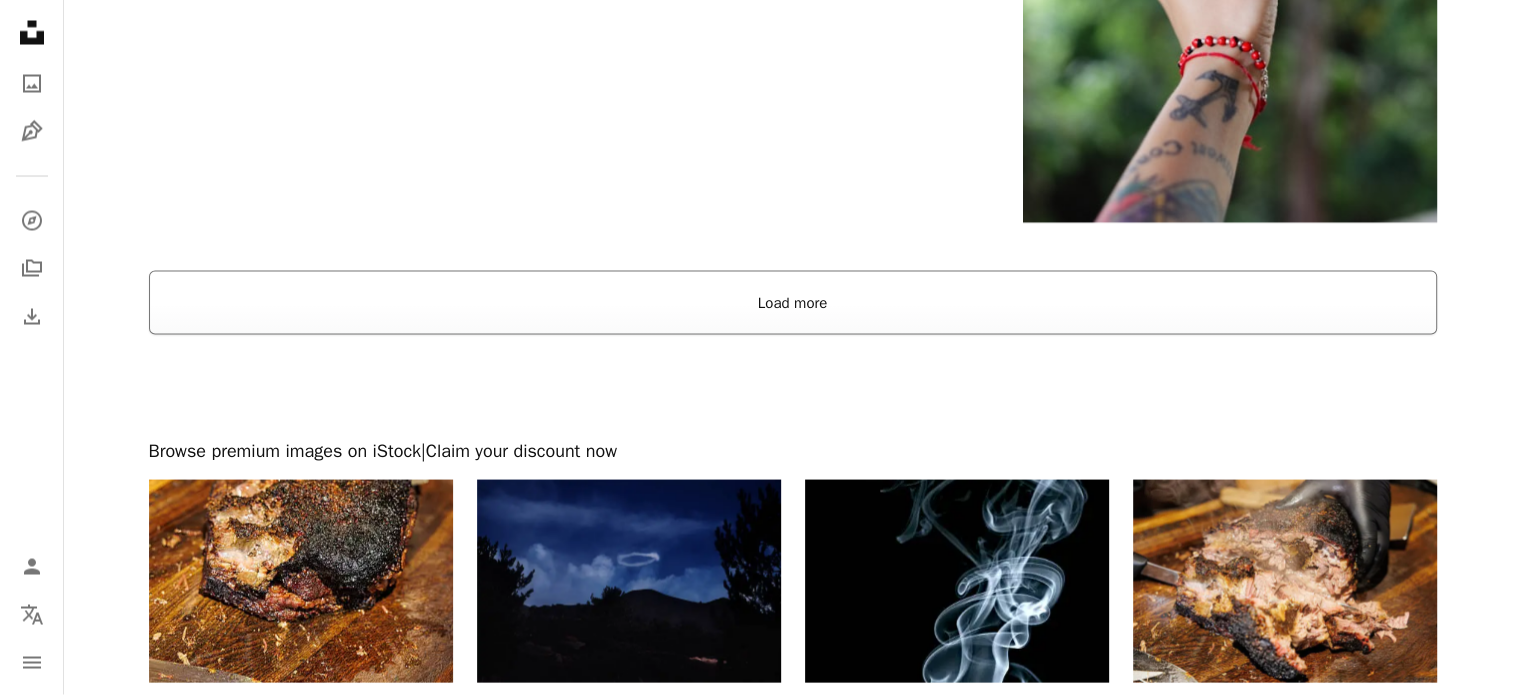click on "Load more" at bounding box center (793, 303) 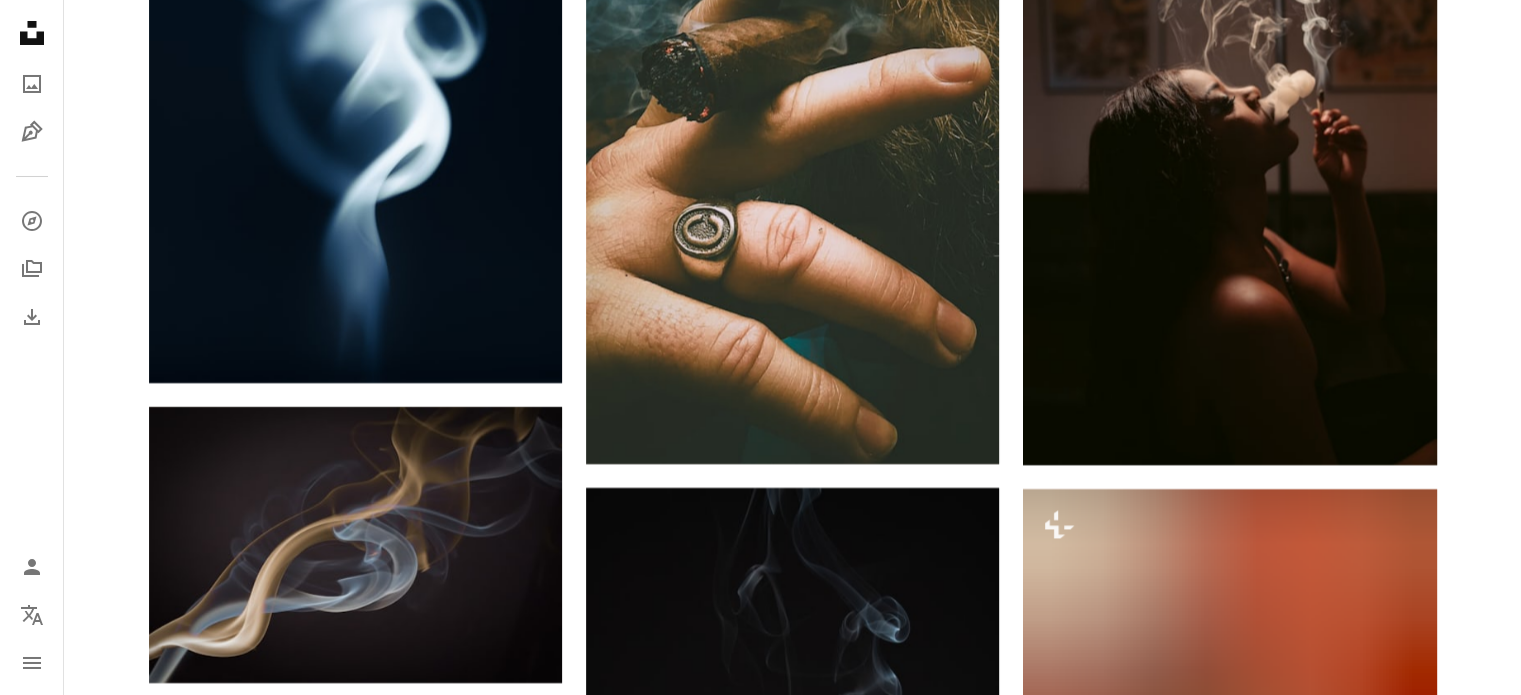 scroll, scrollTop: 7321, scrollLeft: 0, axis: vertical 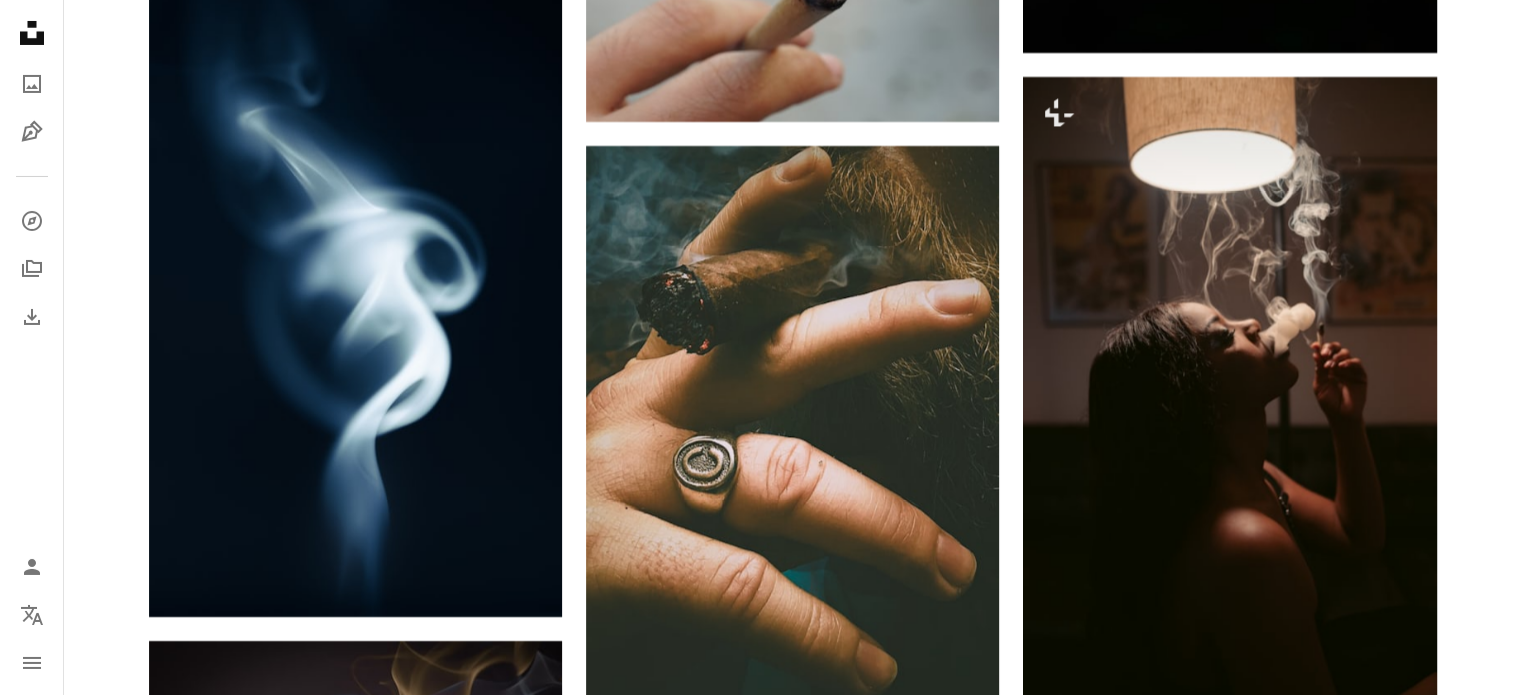 click on "[FIRST] [LAST]" at bounding box center [792, -23] 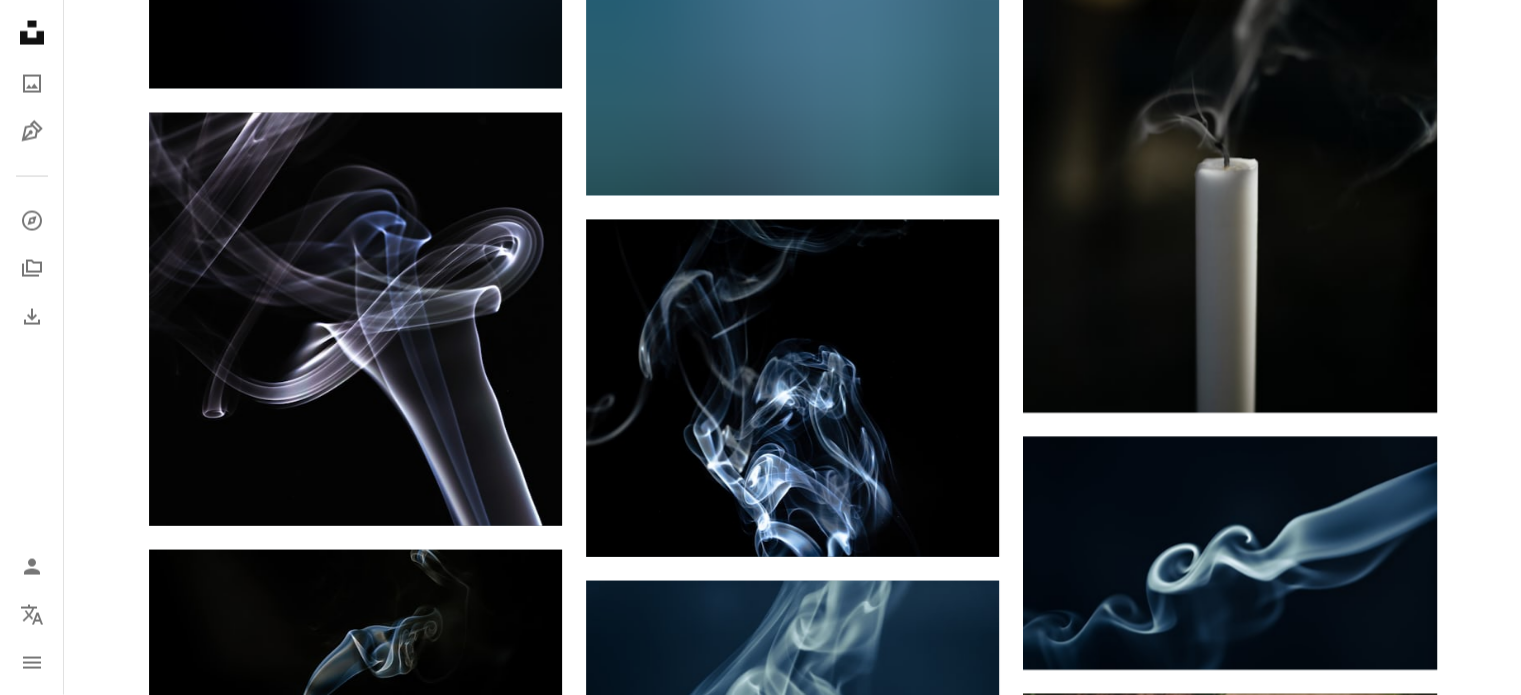 scroll, scrollTop: 11856, scrollLeft: 0, axis: vertical 